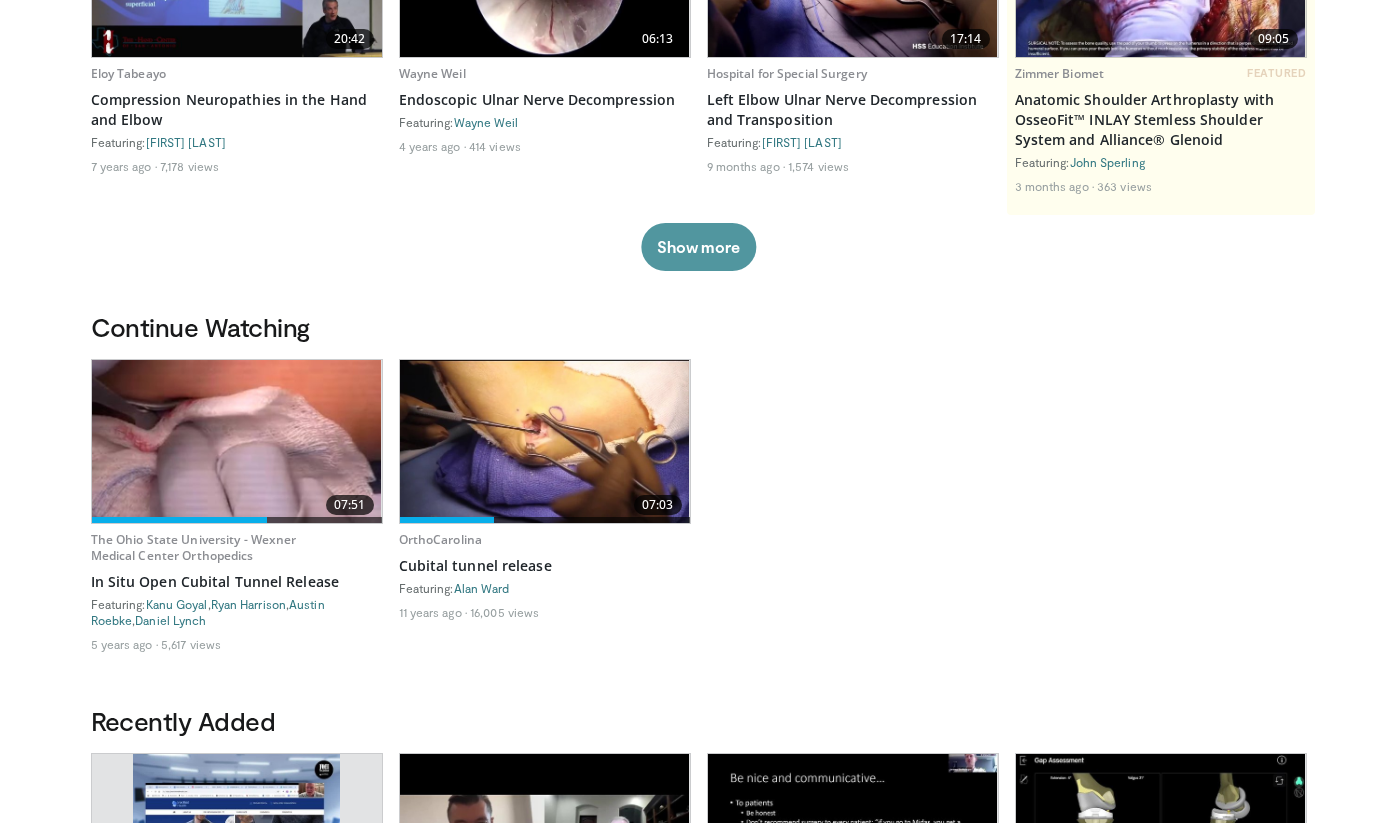 scroll, scrollTop: 0, scrollLeft: 0, axis: both 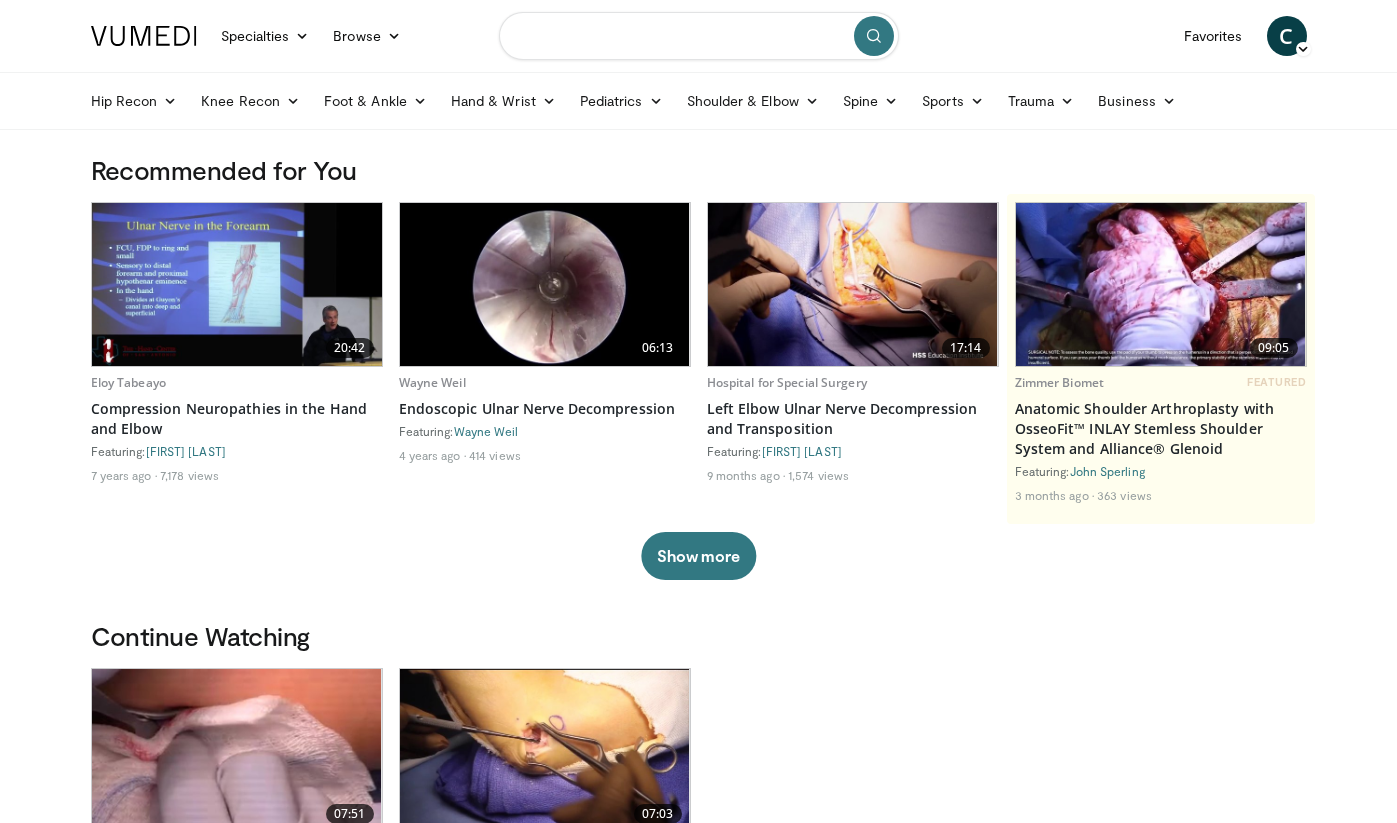 click at bounding box center [699, 36] 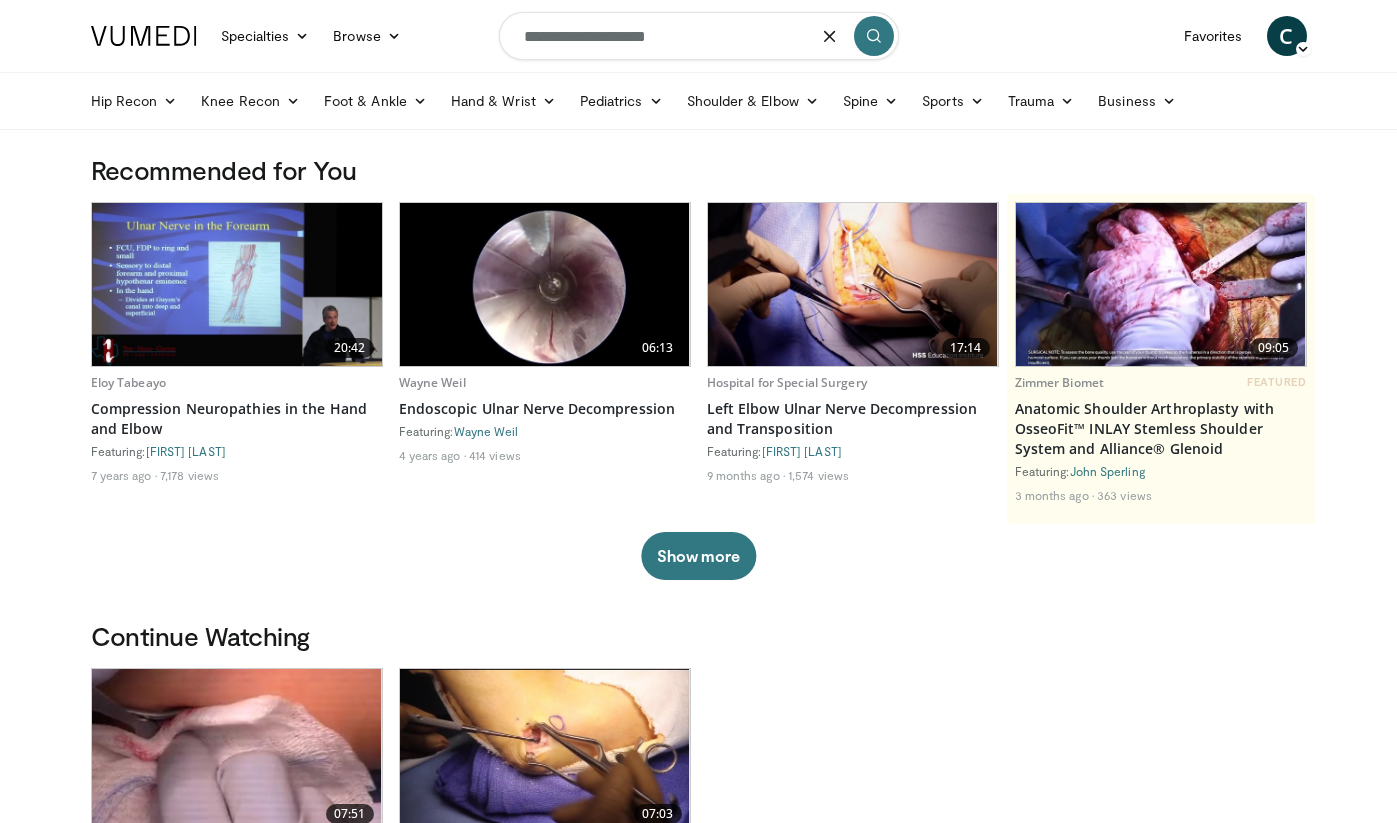type on "**********" 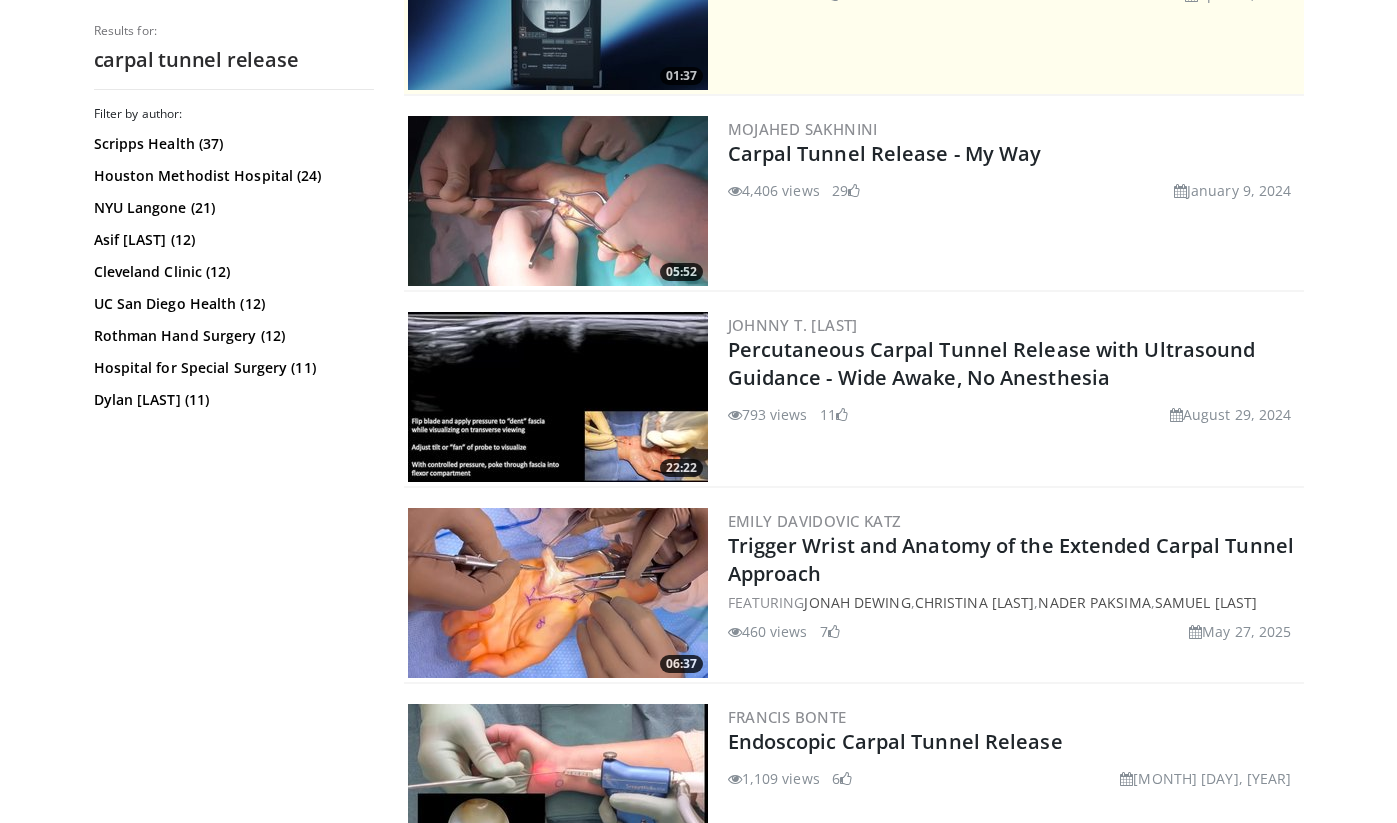 scroll, scrollTop: 511, scrollLeft: 0, axis: vertical 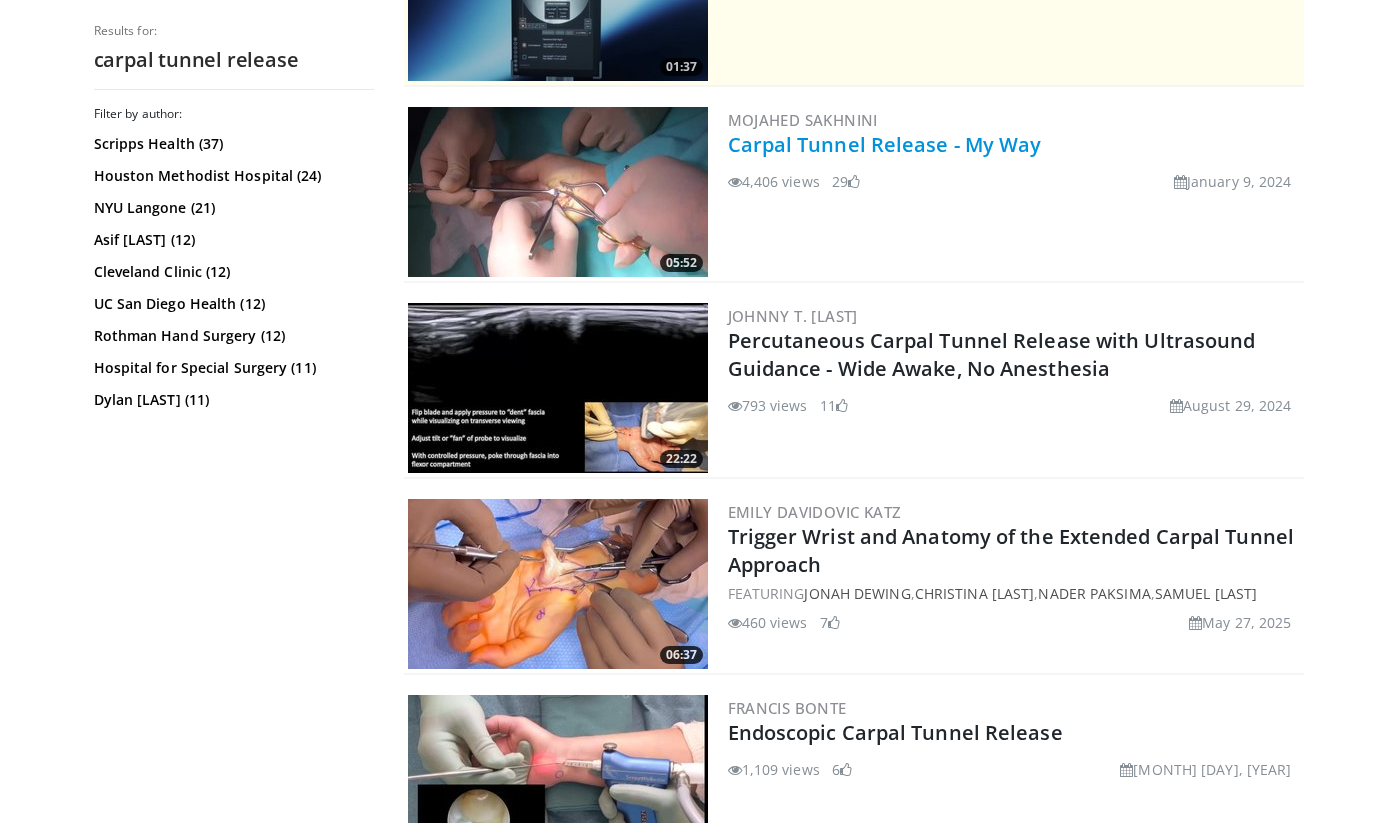 click on "Carpal Tunnel Release - My Way" at bounding box center (885, 144) 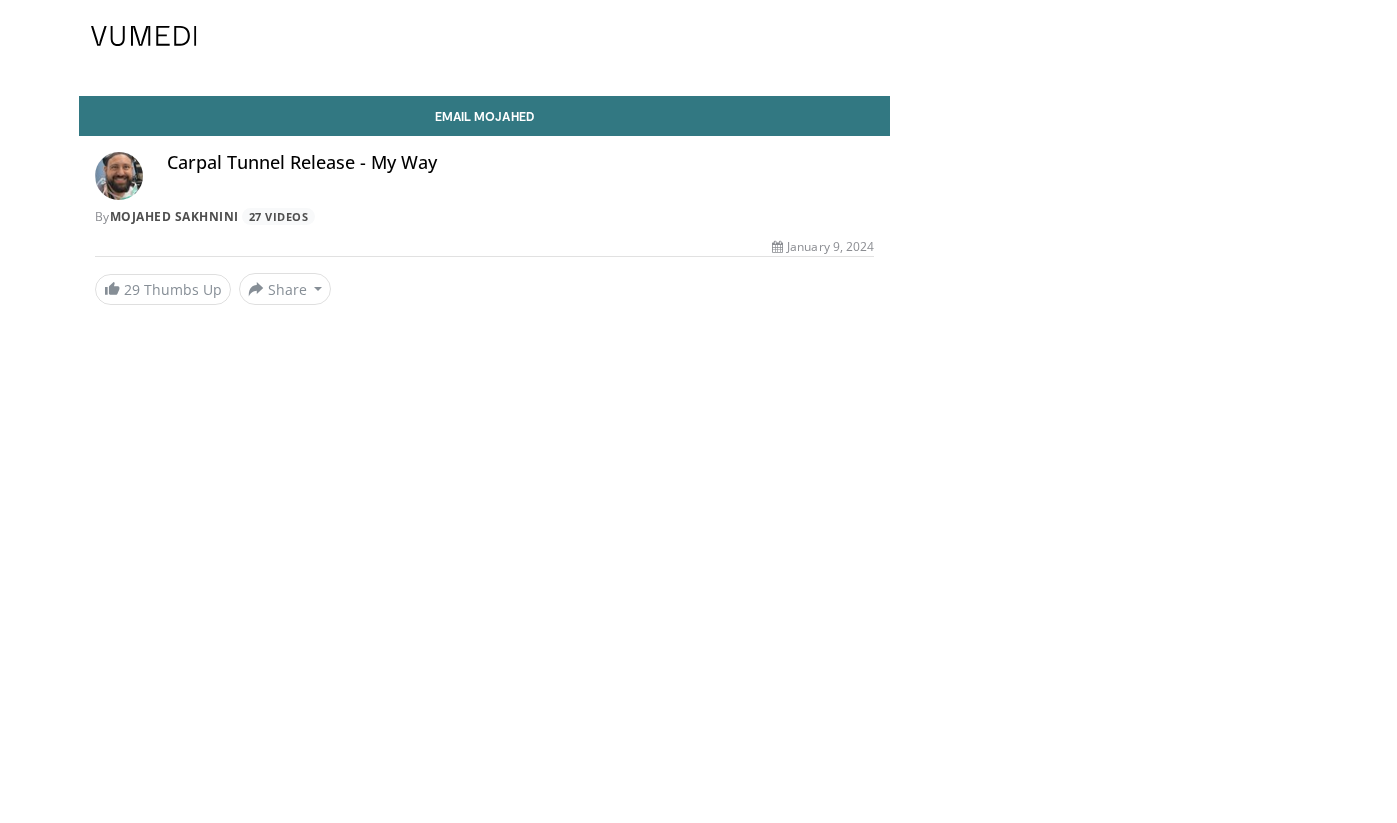 scroll, scrollTop: 0, scrollLeft: 0, axis: both 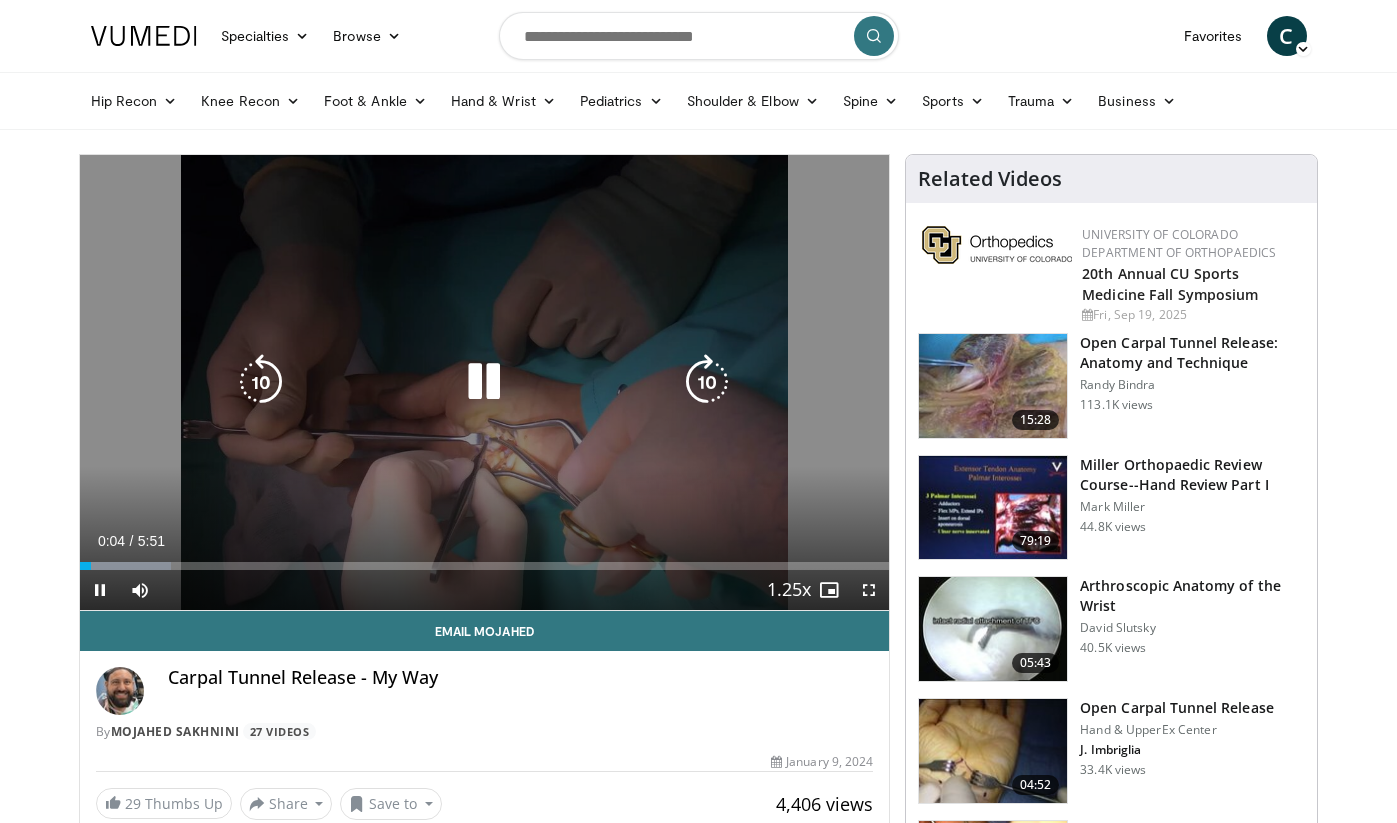 click at bounding box center (484, 382) 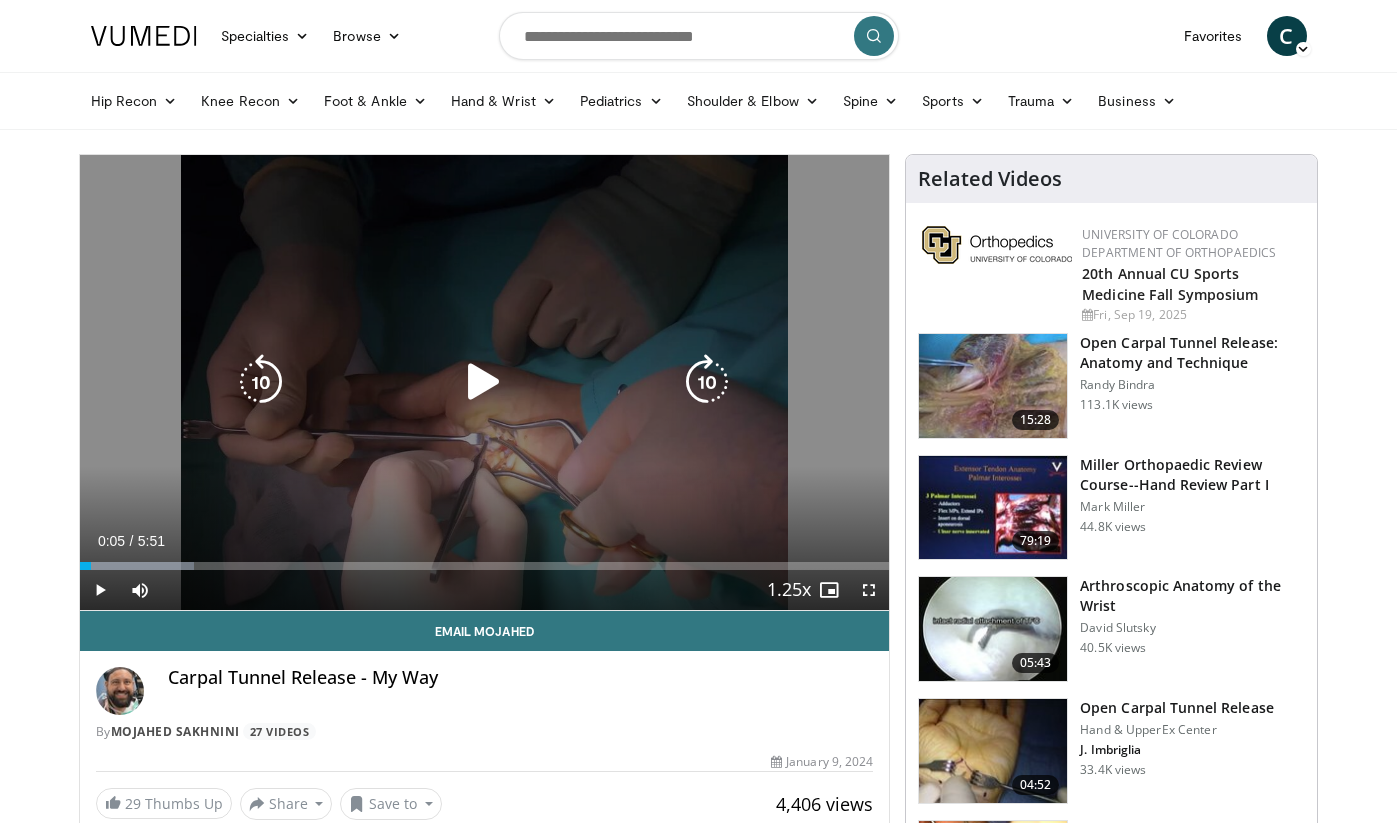 click at bounding box center (484, 382) 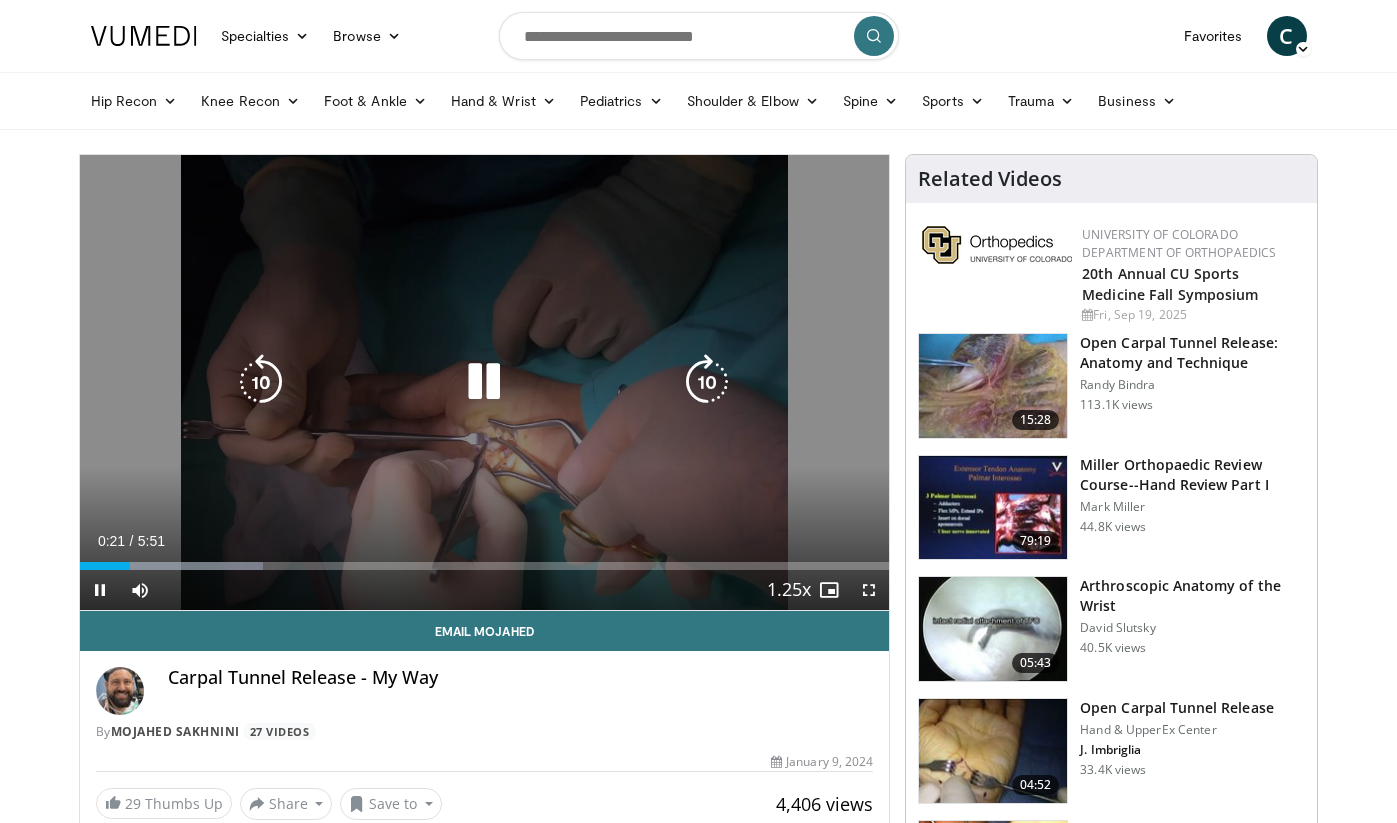 click at bounding box center (484, 382) 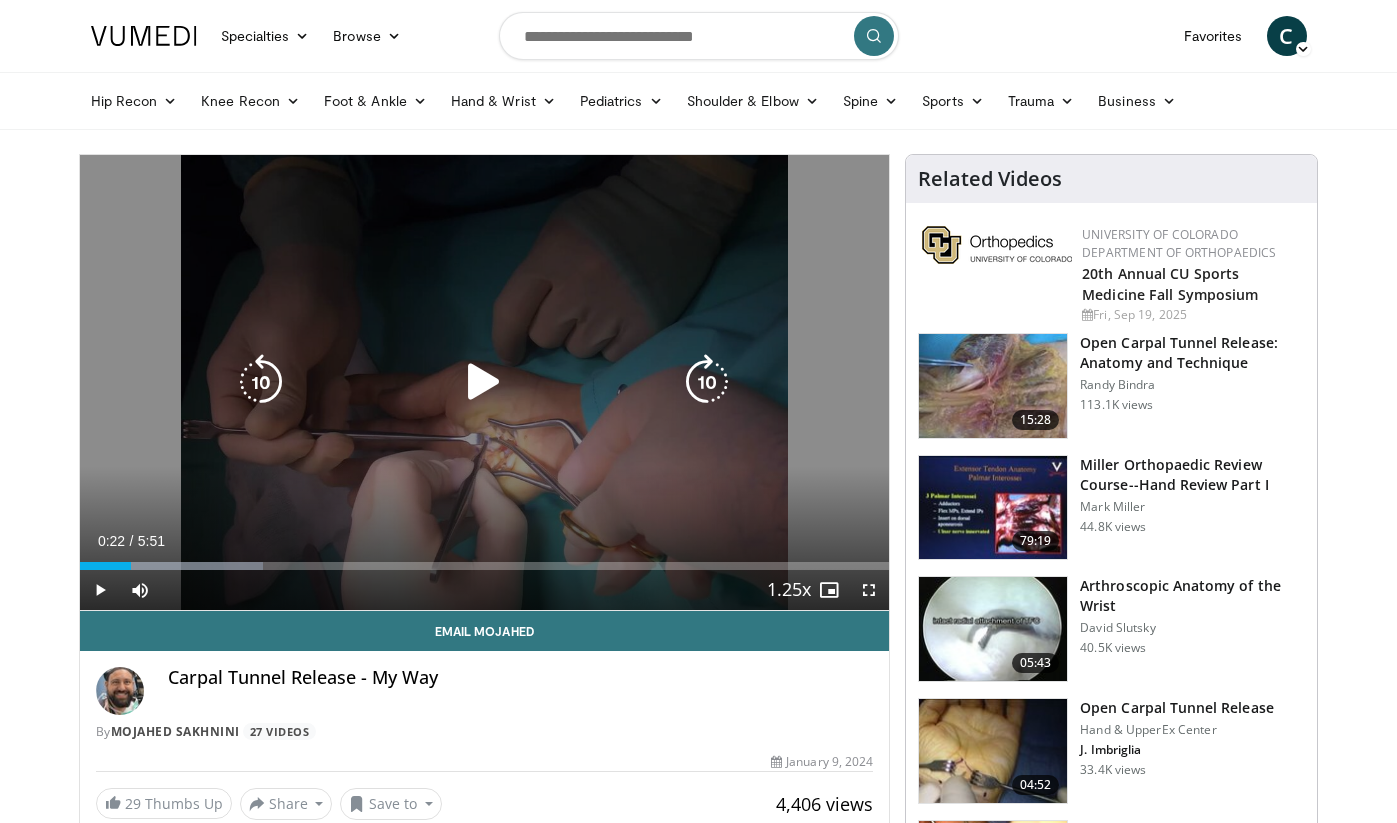 click at bounding box center [484, 382] 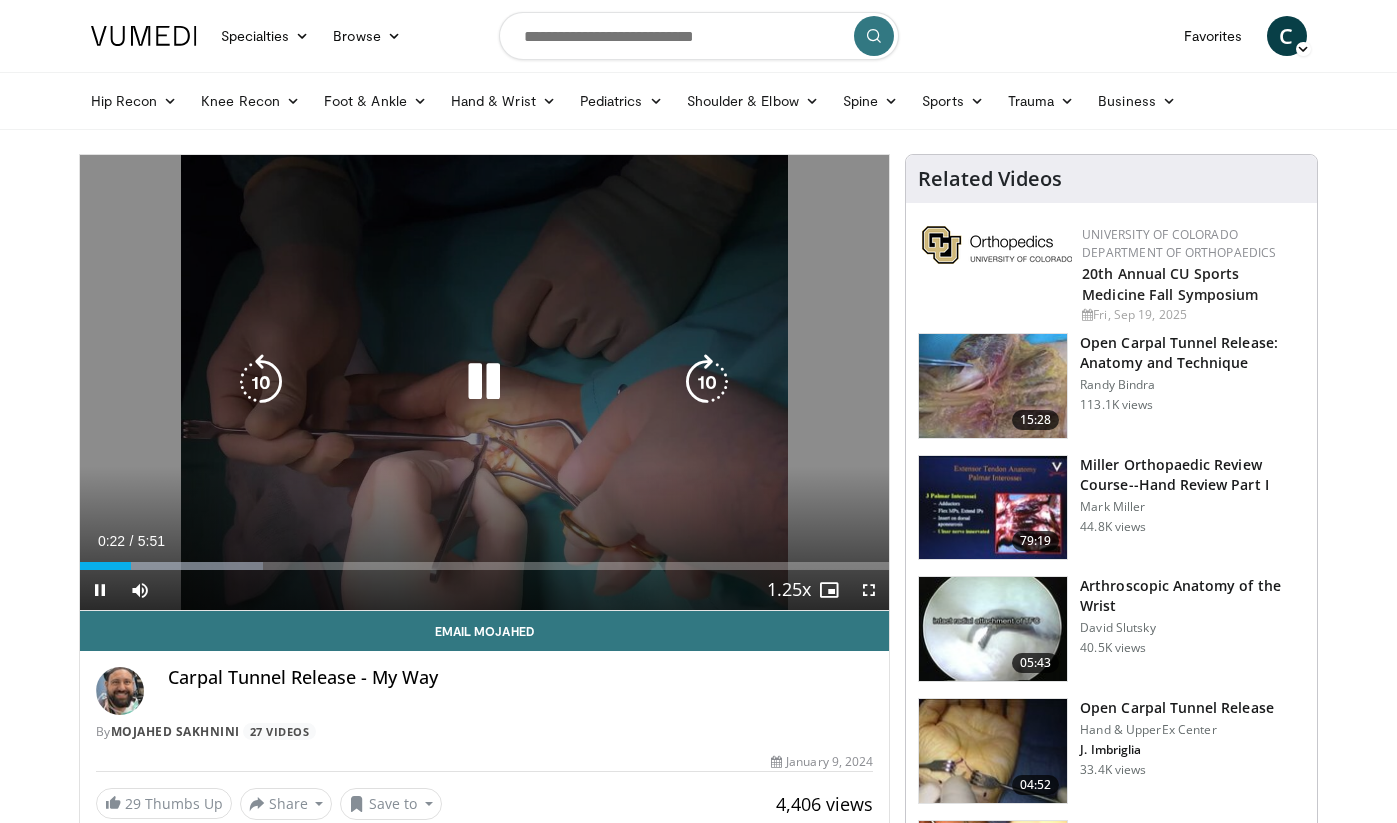 click at bounding box center (261, 382) 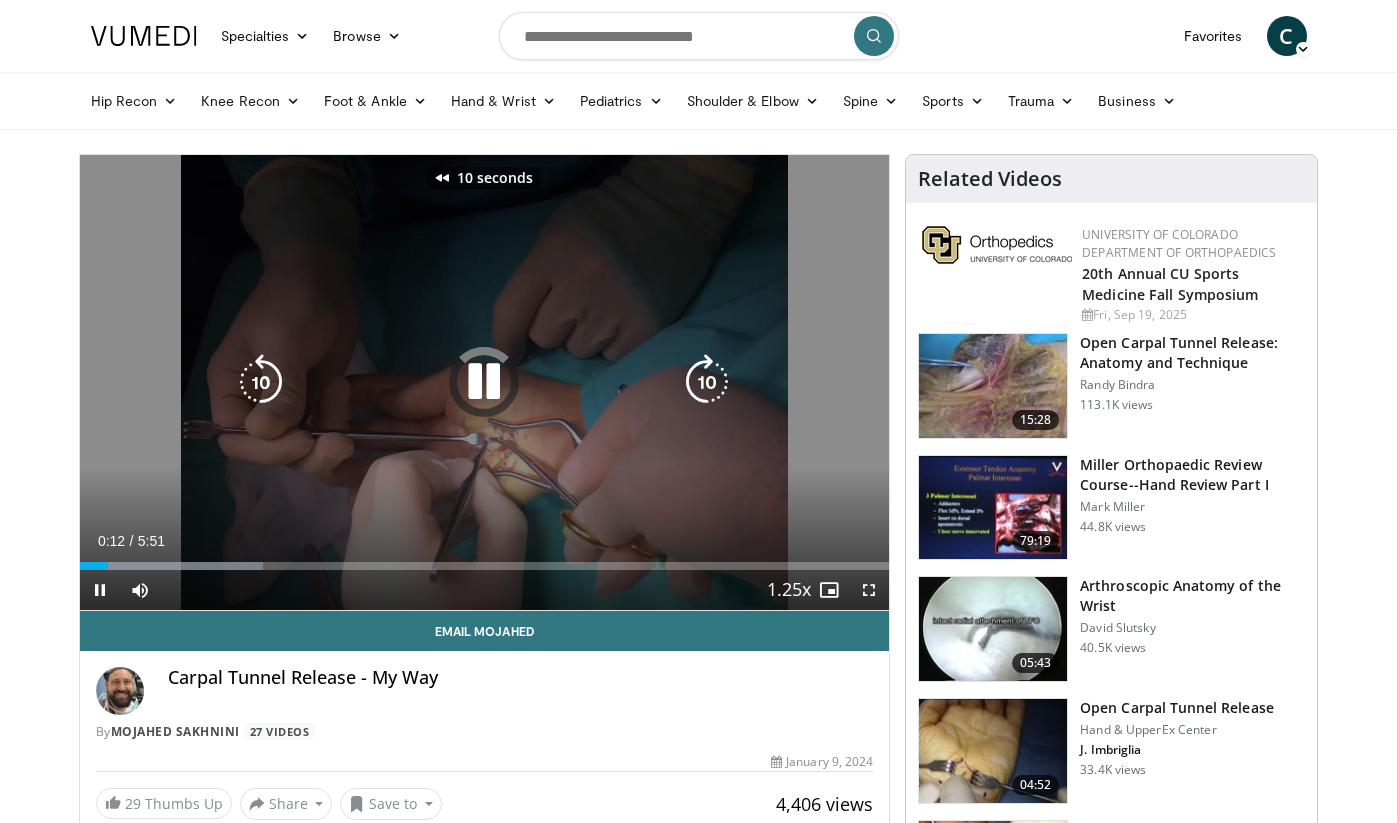 click at bounding box center (261, 382) 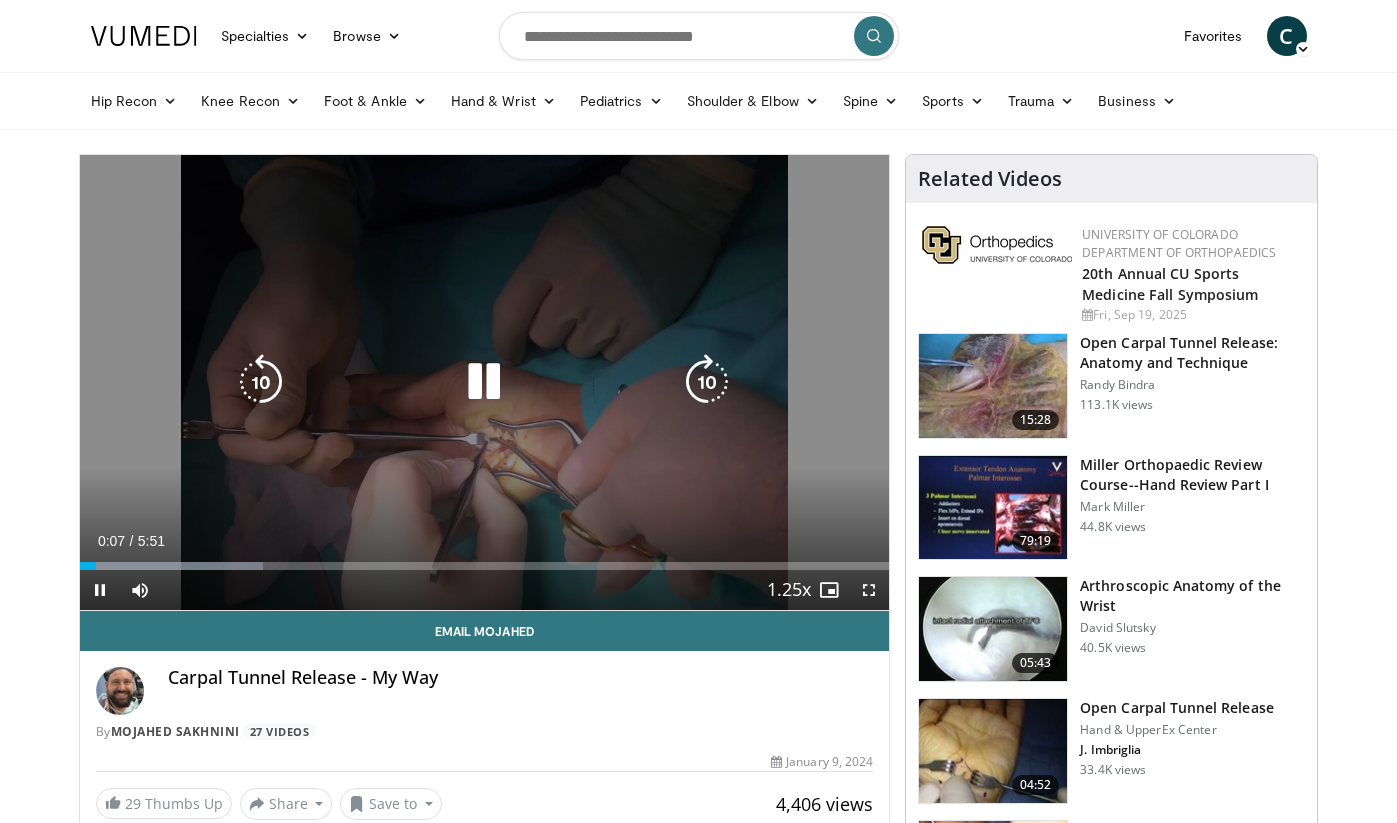 click at bounding box center (484, 382) 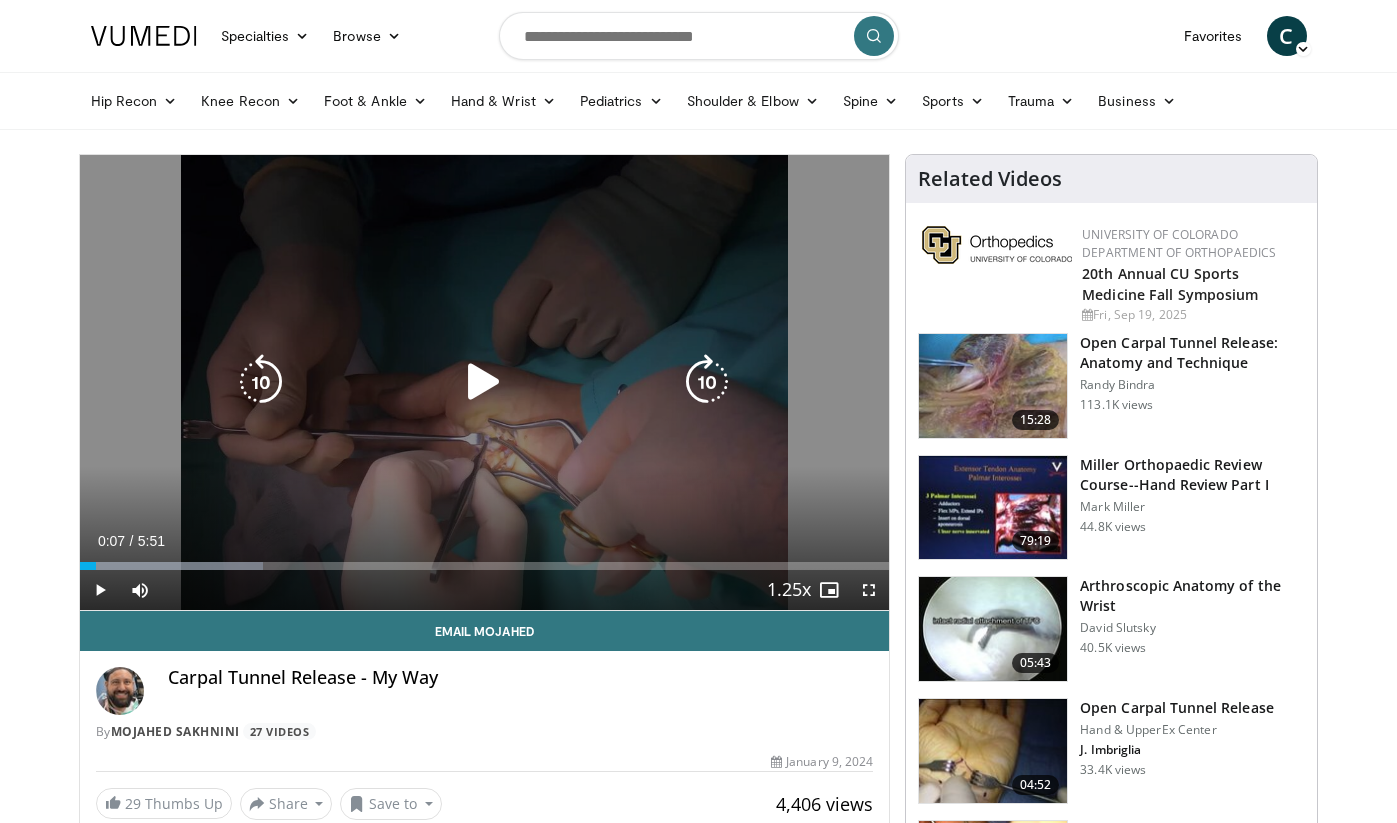 click at bounding box center [484, 382] 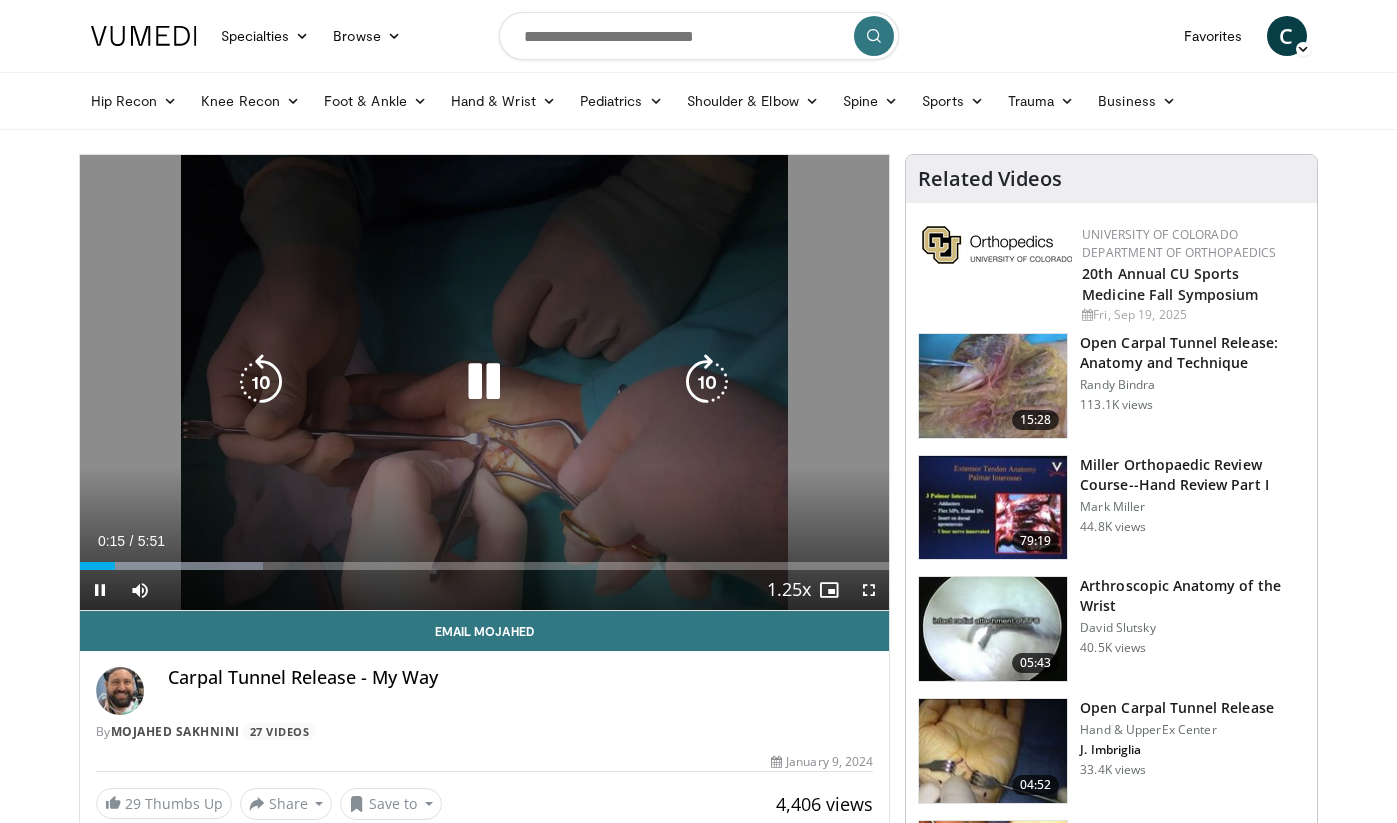 click at bounding box center [484, 382] 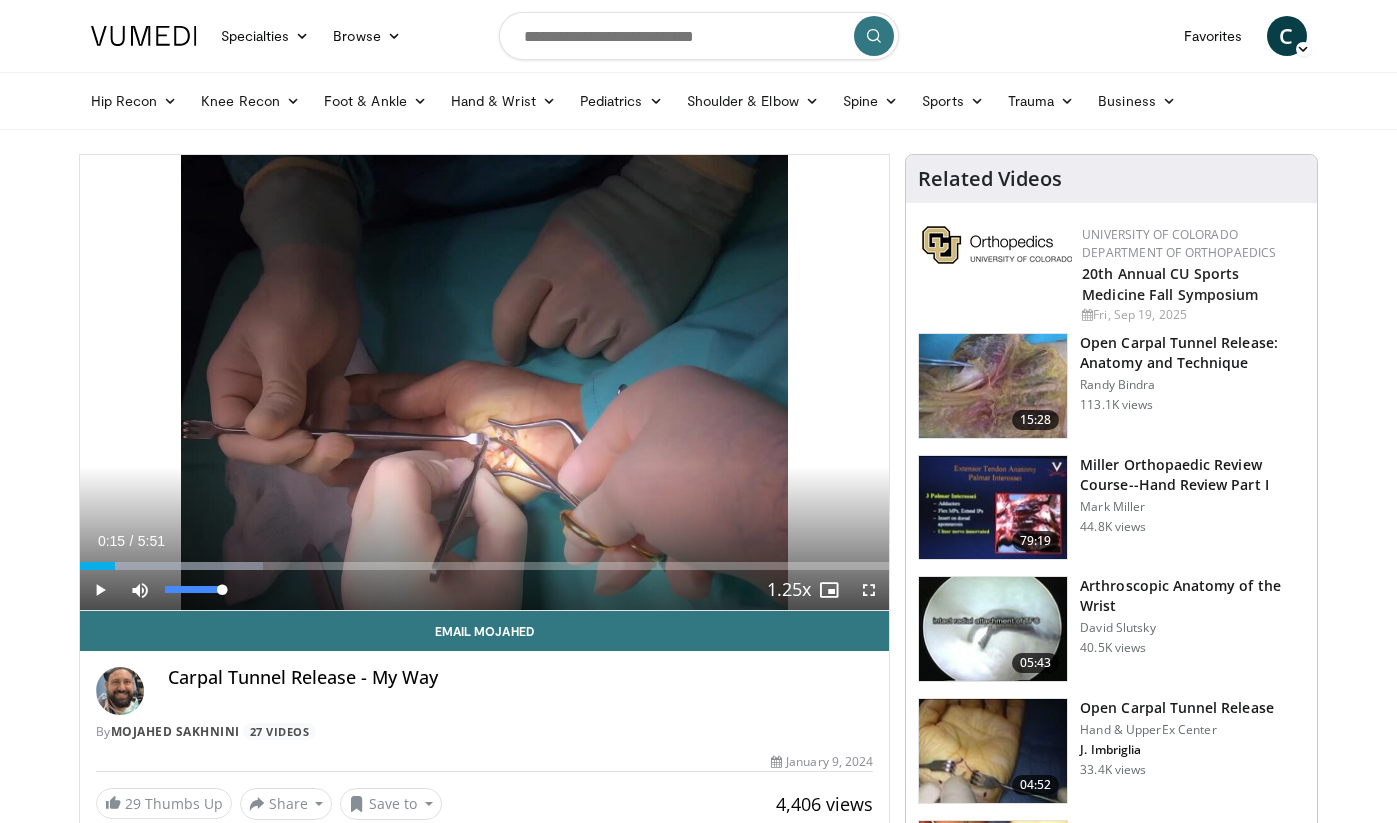drag, startPoint x: 221, startPoint y: 594, endPoint x: 342, endPoint y: 597, distance: 121.037186 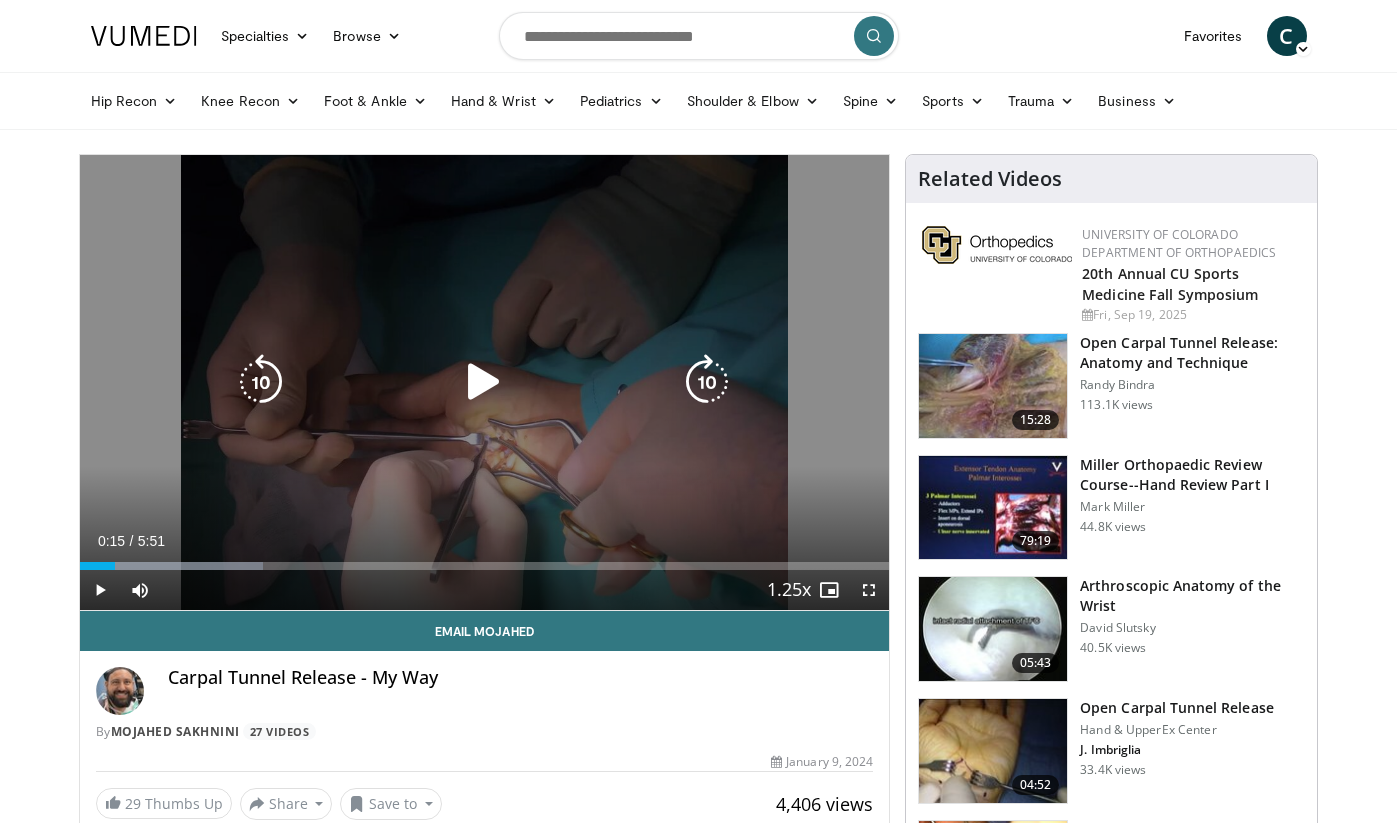 click on "20 seconds
Tap to unmute" at bounding box center (485, 382) 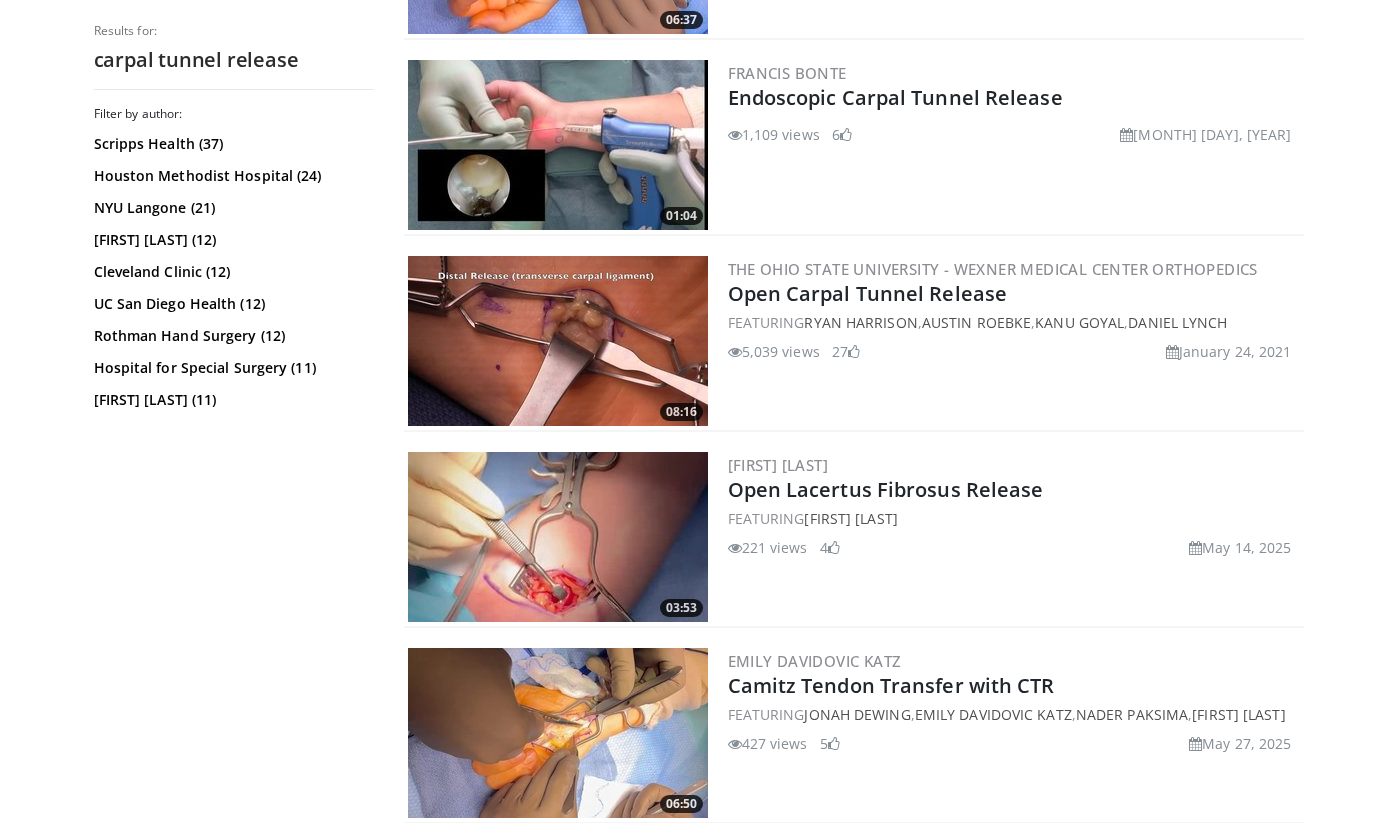 scroll, scrollTop: 1148, scrollLeft: 0, axis: vertical 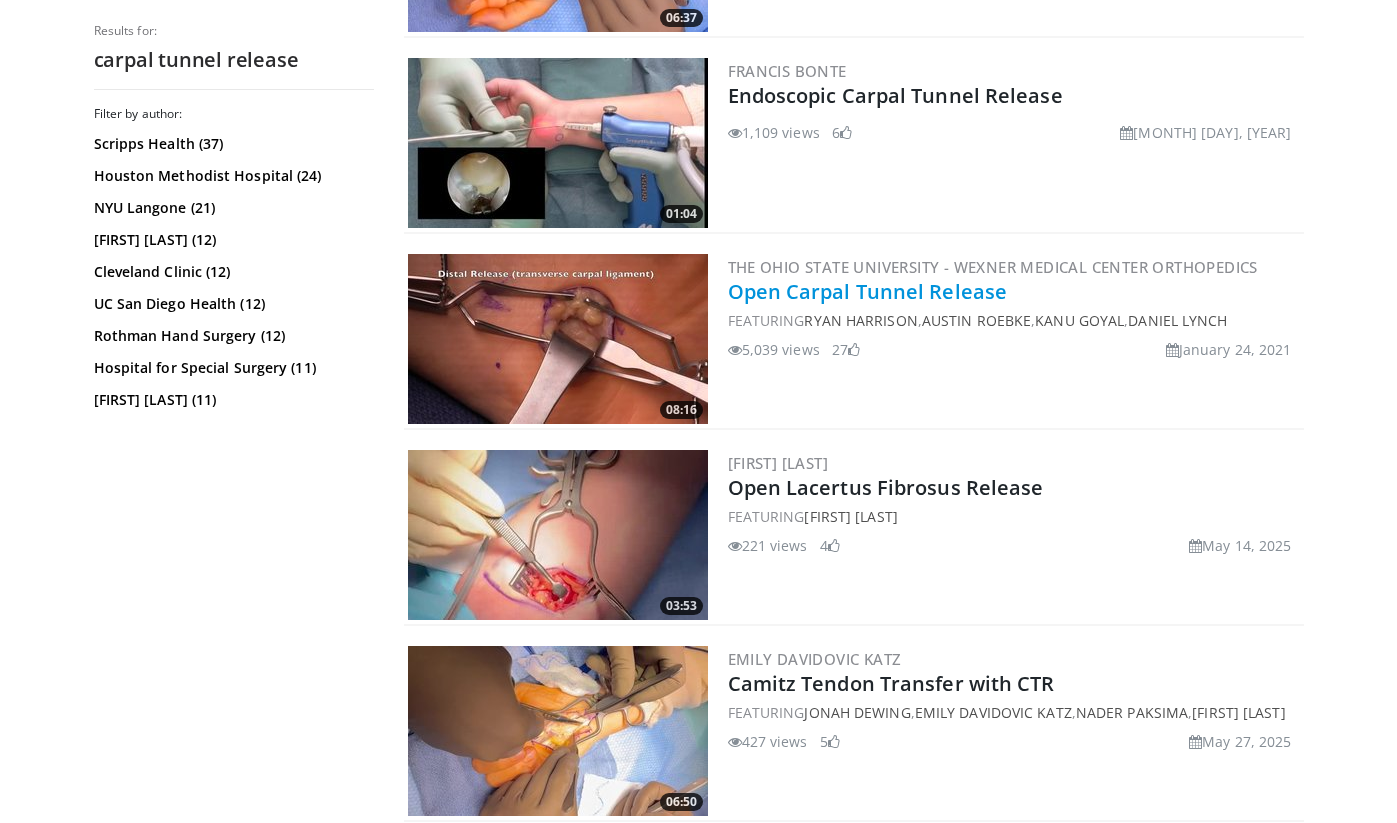 click on "Open Carpal Tunnel Release" at bounding box center (868, 291) 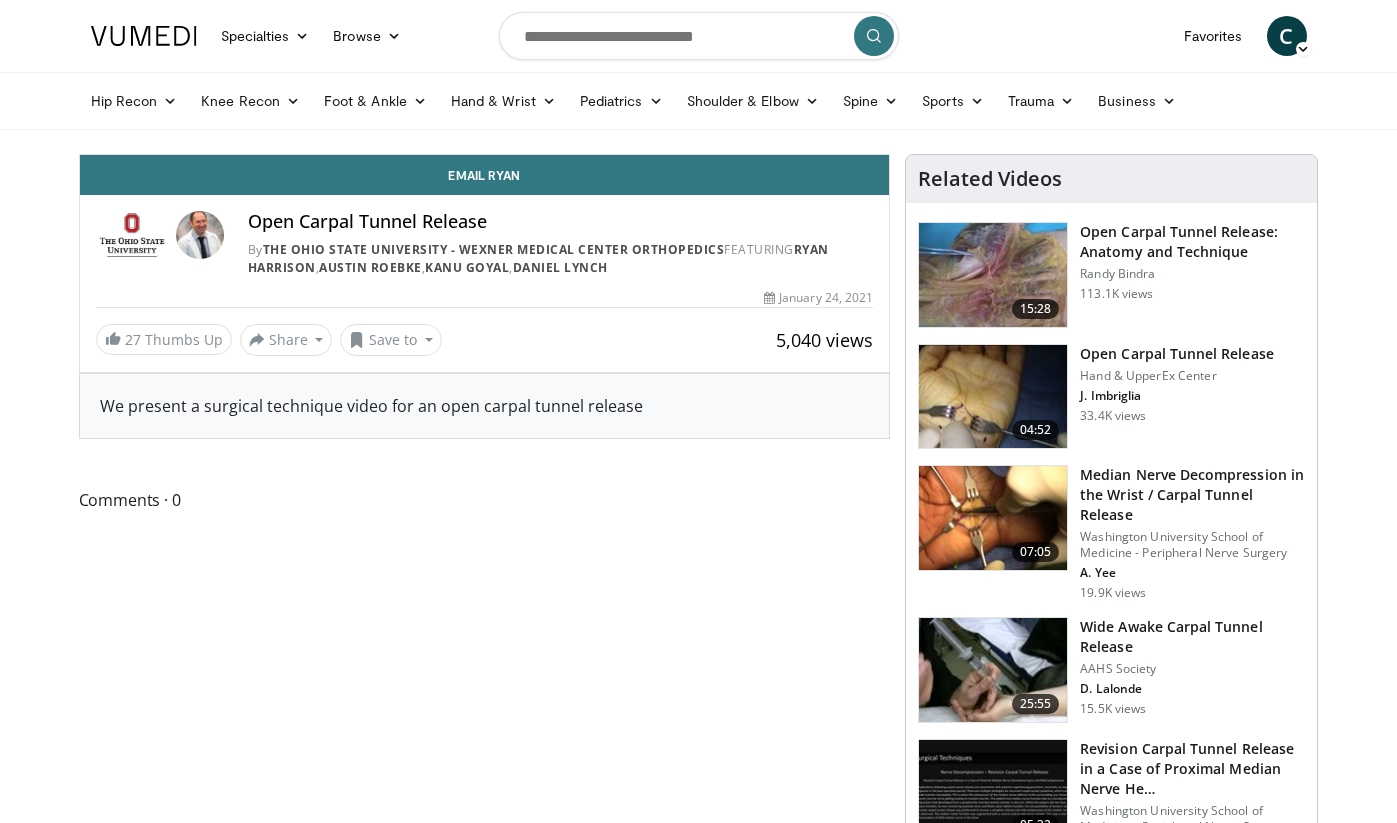 scroll, scrollTop: 0, scrollLeft: 0, axis: both 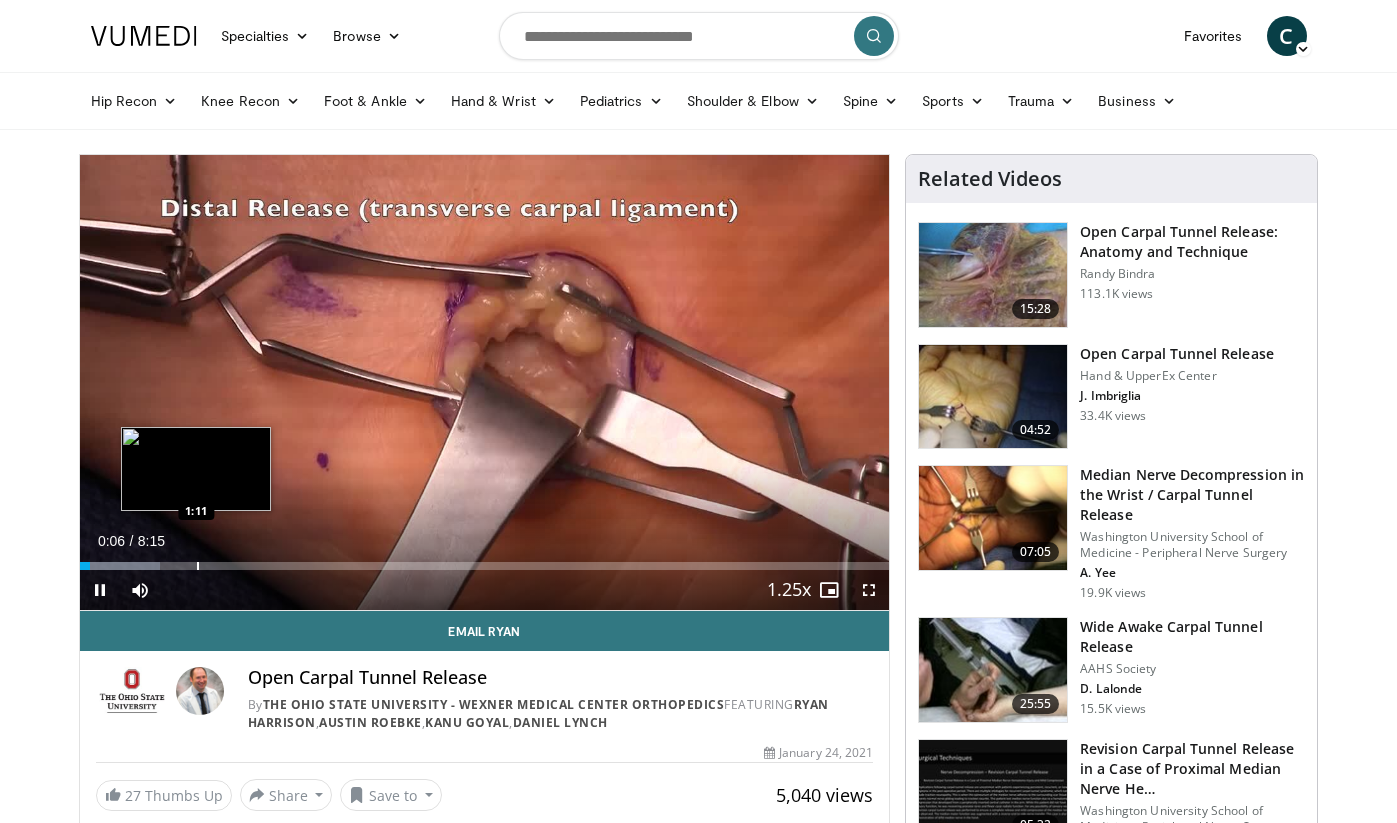 click on "10 seconds
Tap to unmute" at bounding box center [485, 382] 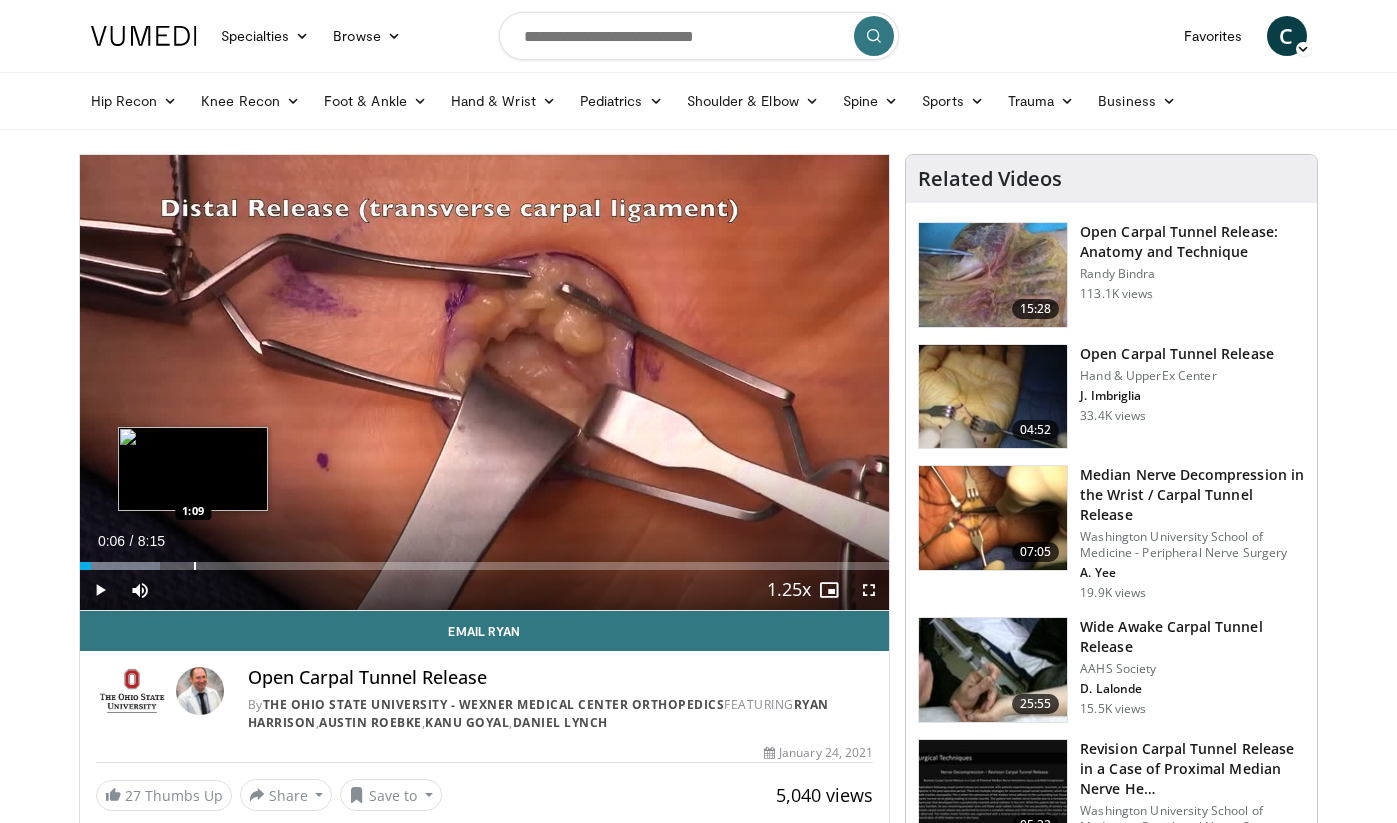 click at bounding box center [195, 566] 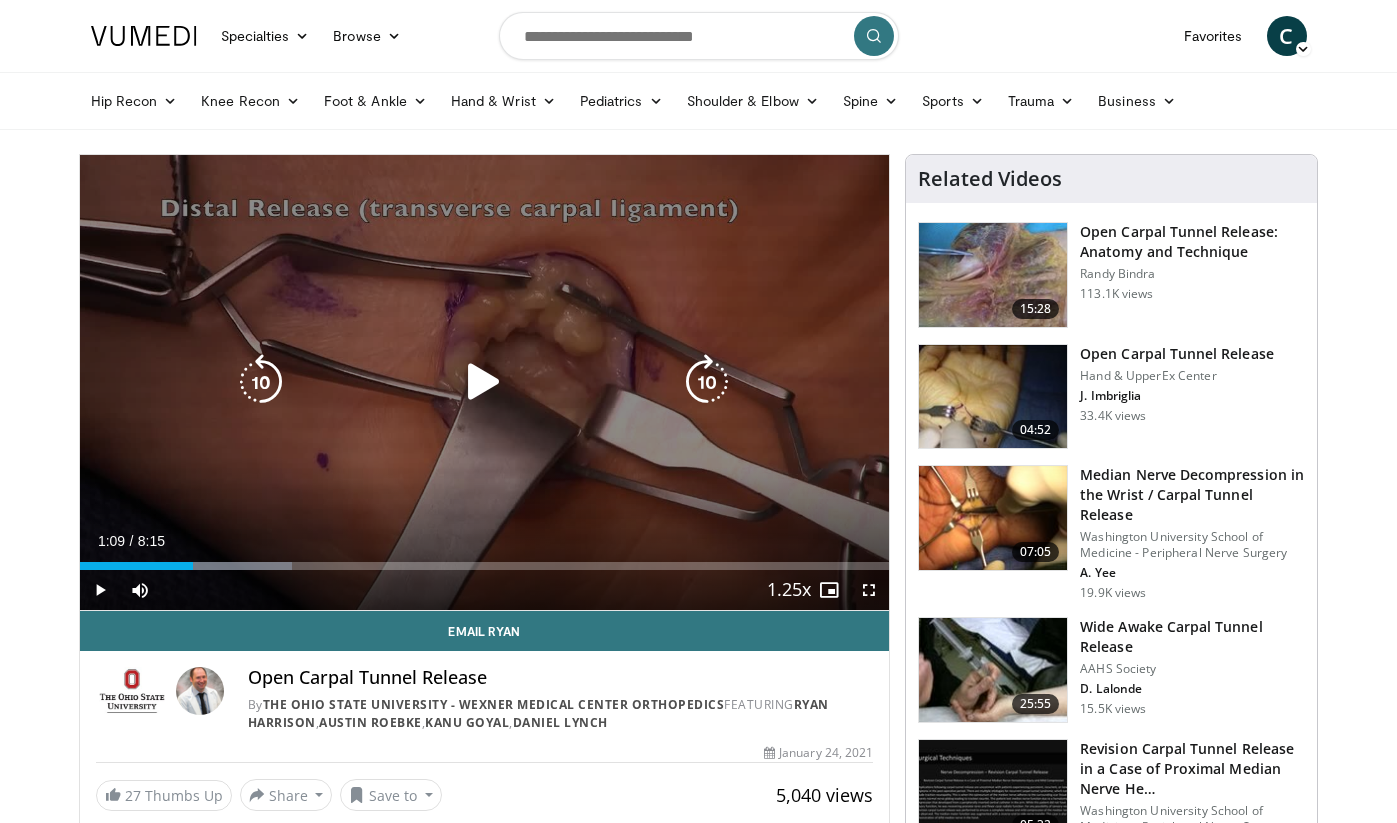 click on "10 seconds
Tap to unmute" at bounding box center (485, 382) 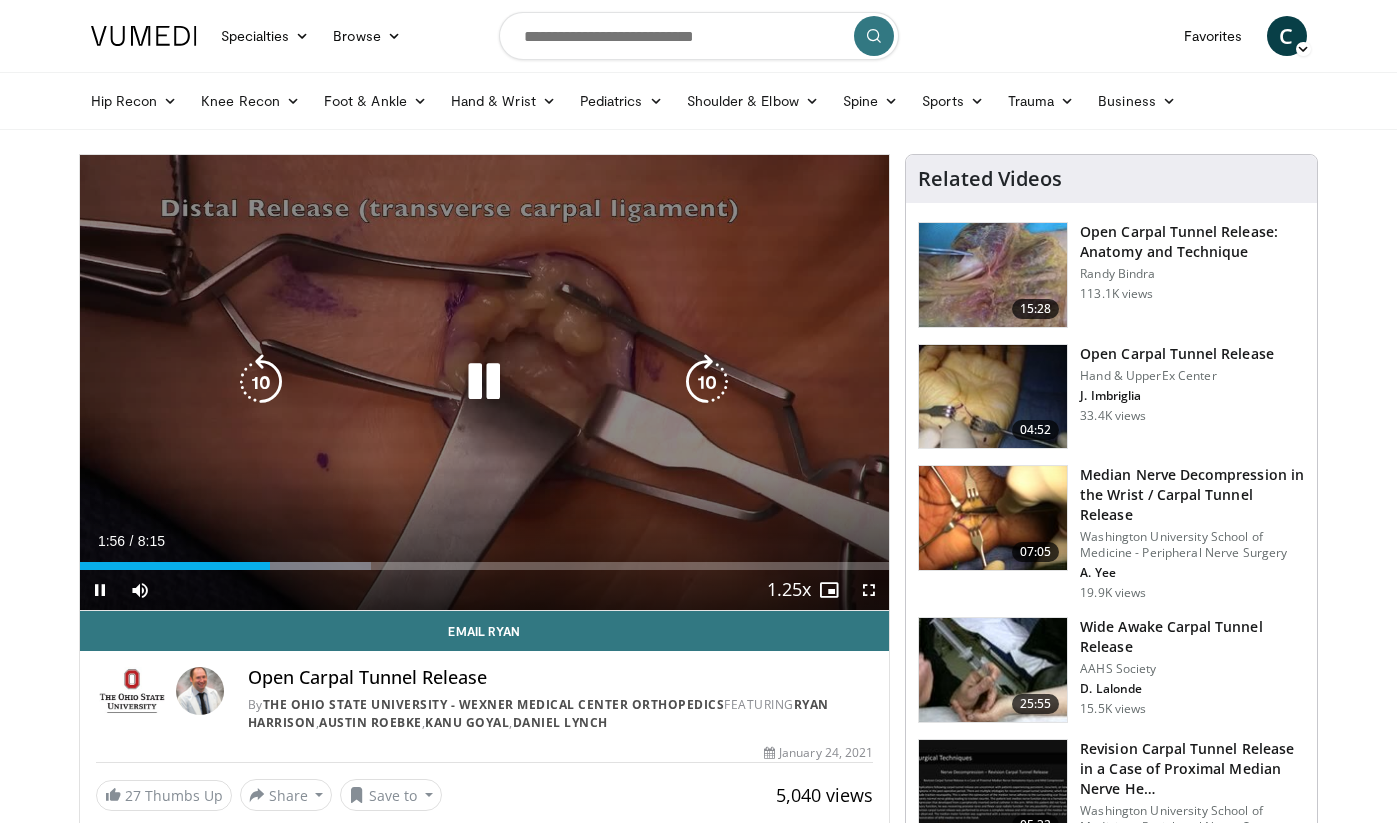 click at bounding box center [484, 382] 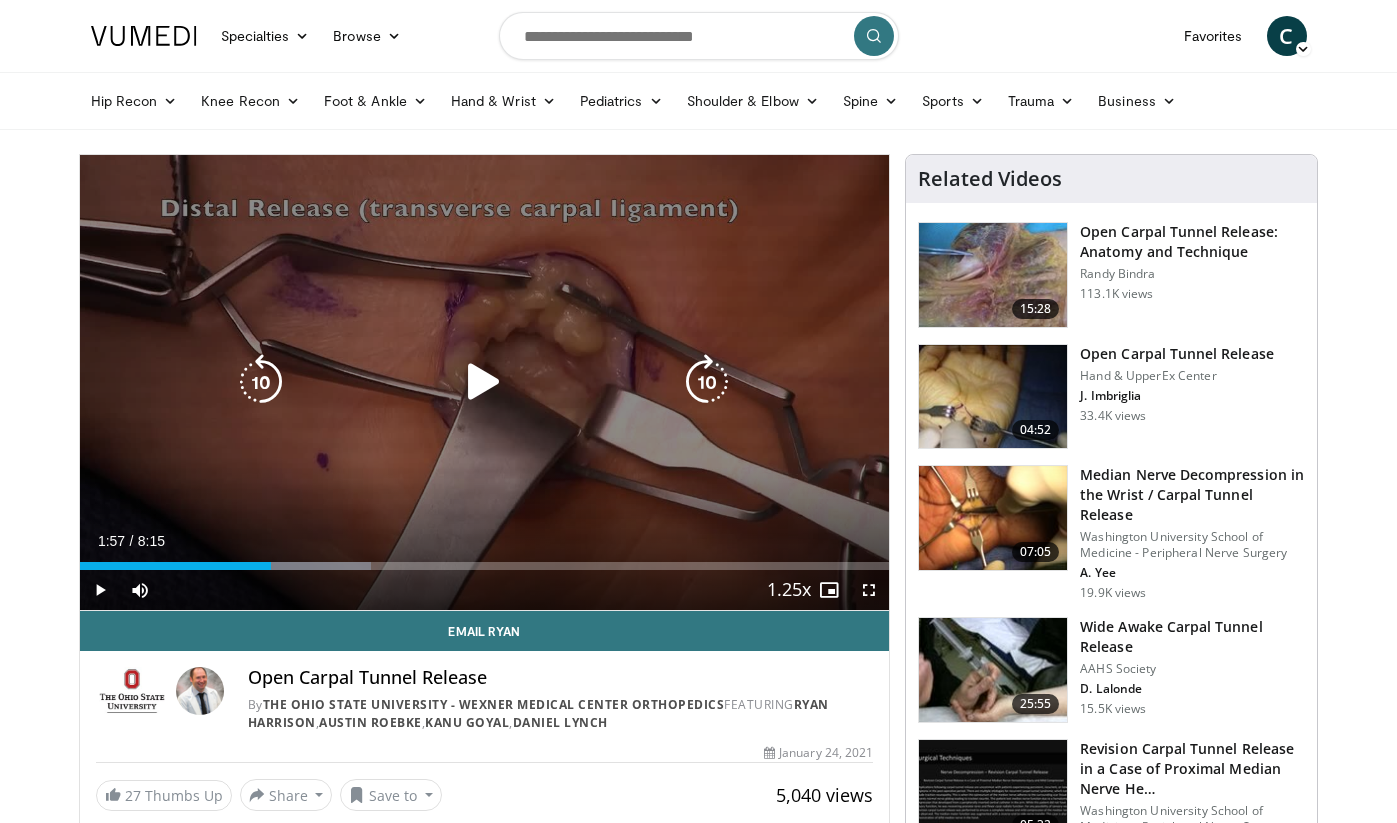 type 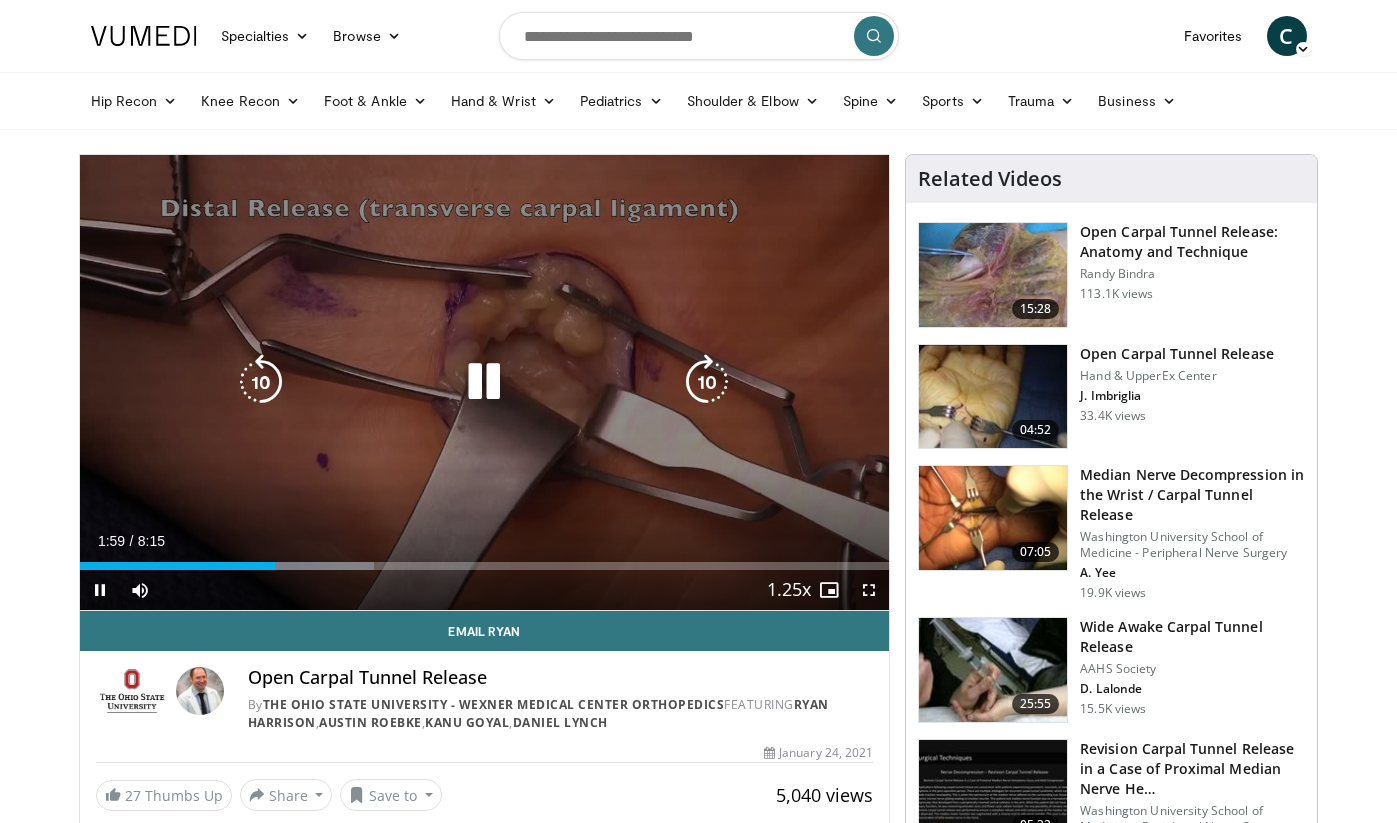 click at bounding box center (484, 382) 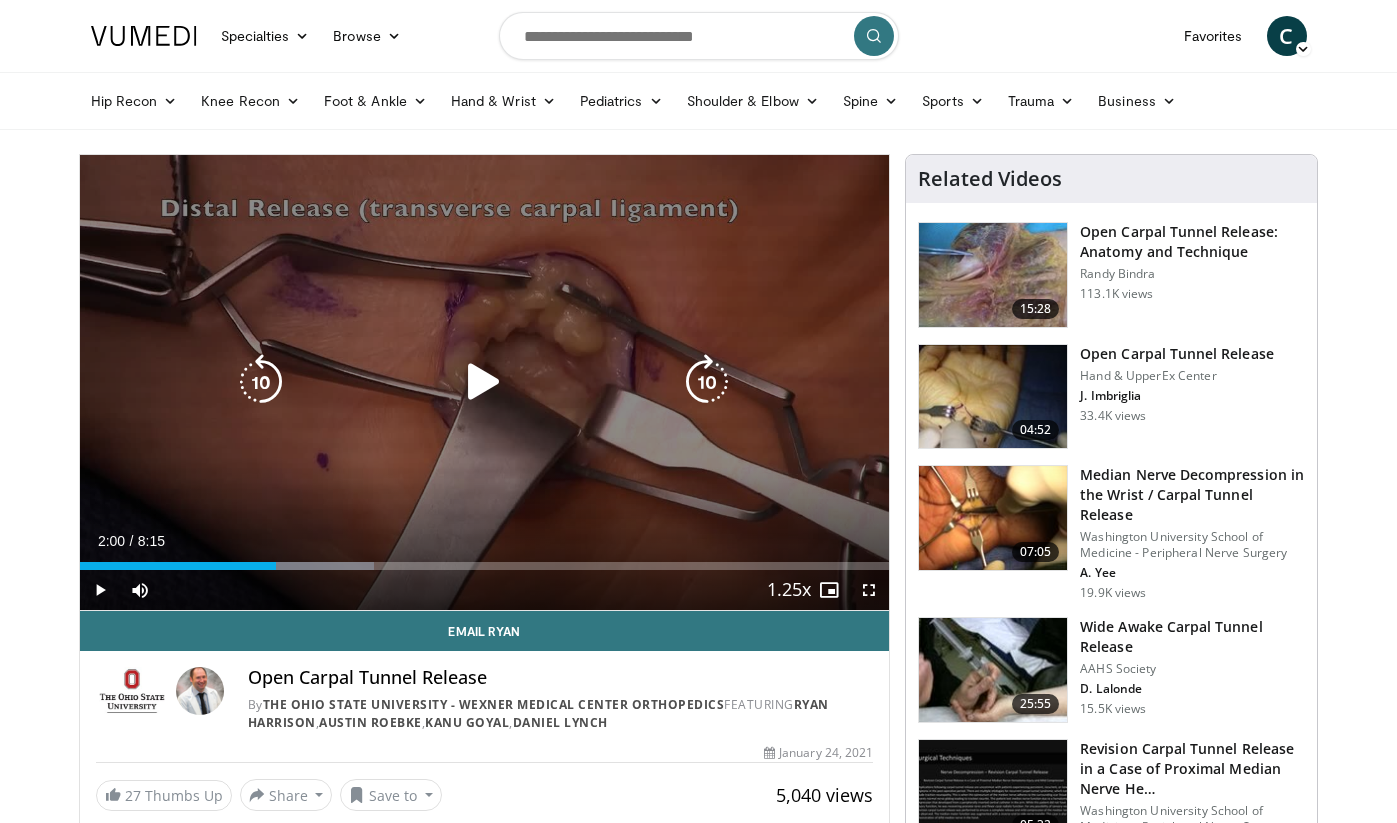 click at bounding box center [484, 382] 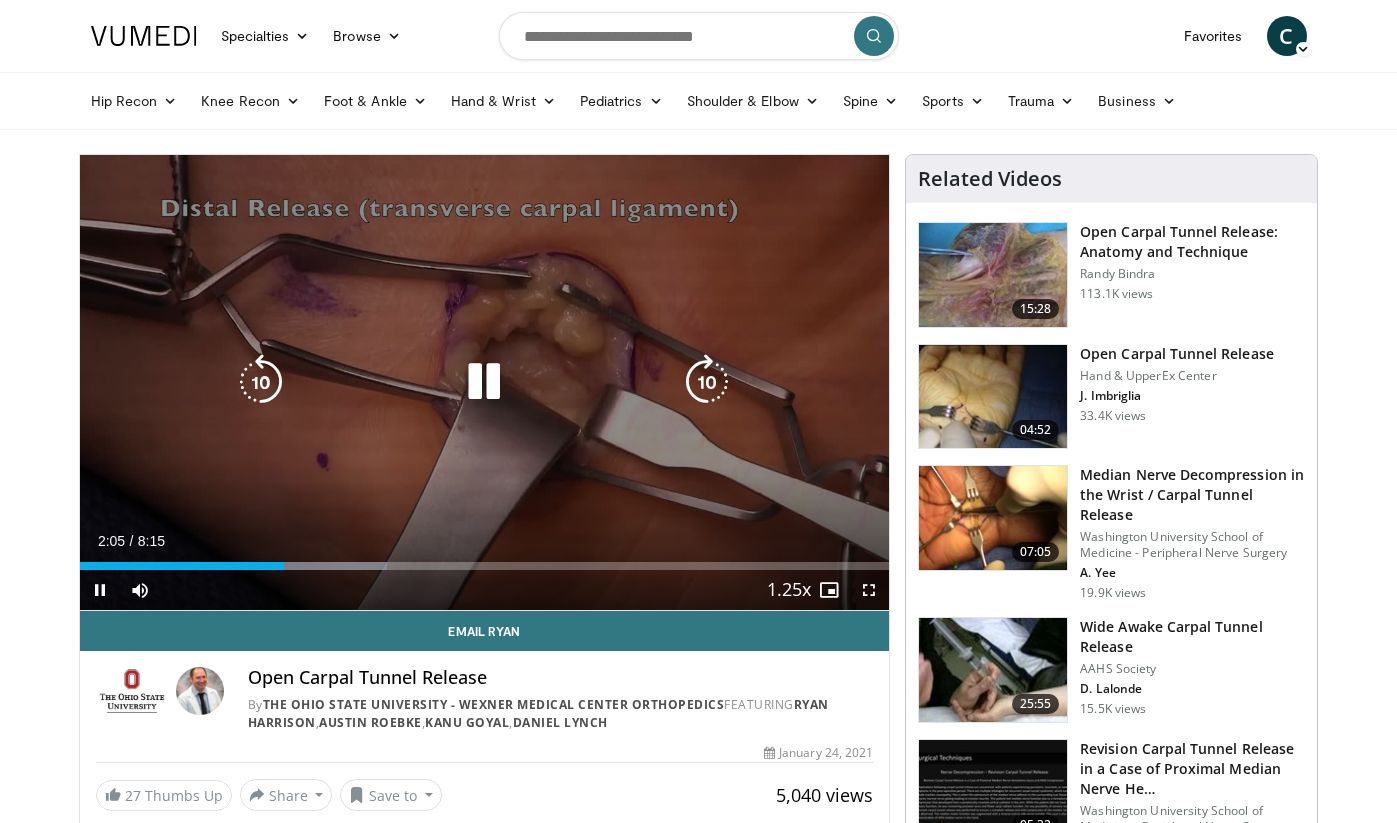 click at bounding box center [484, 382] 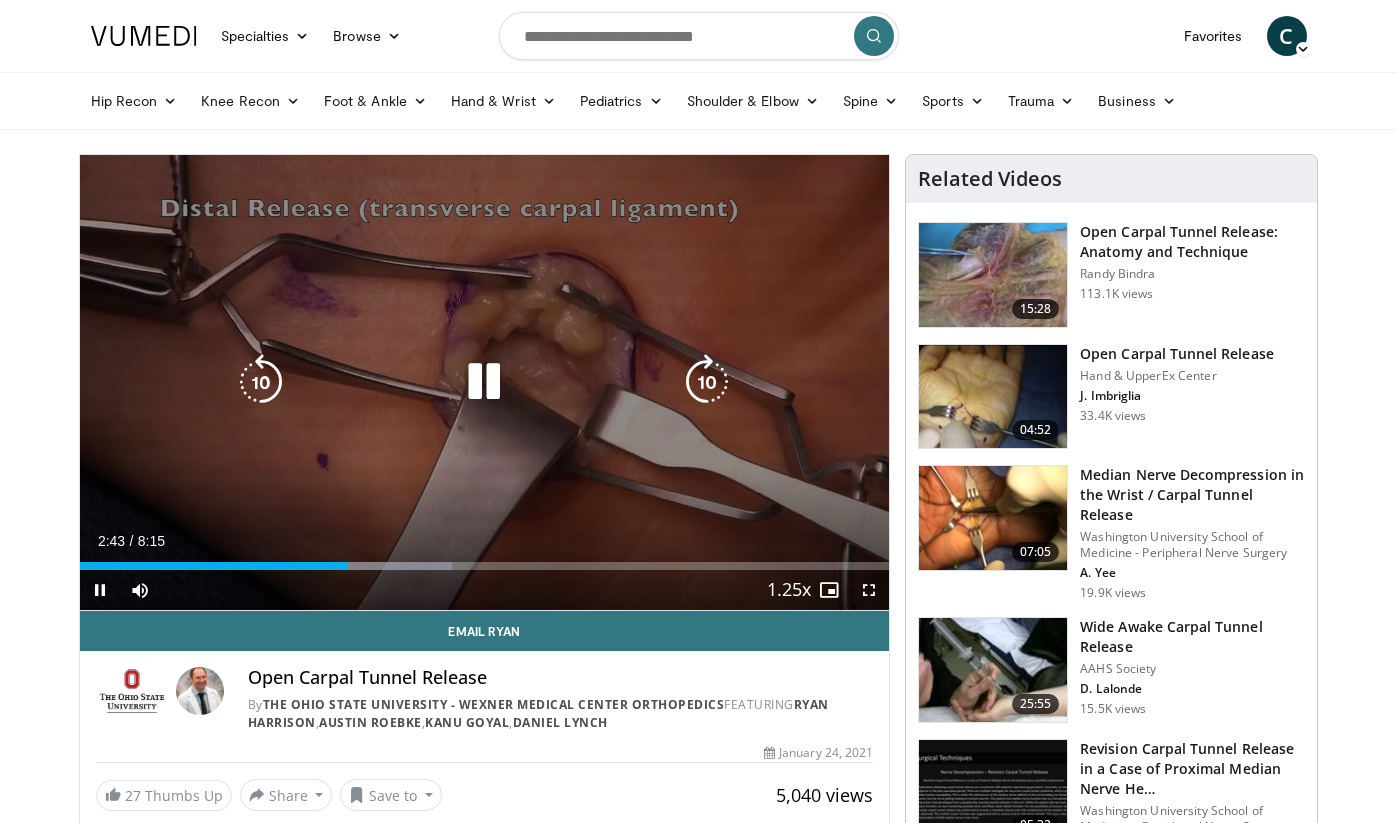 click at bounding box center (261, 382) 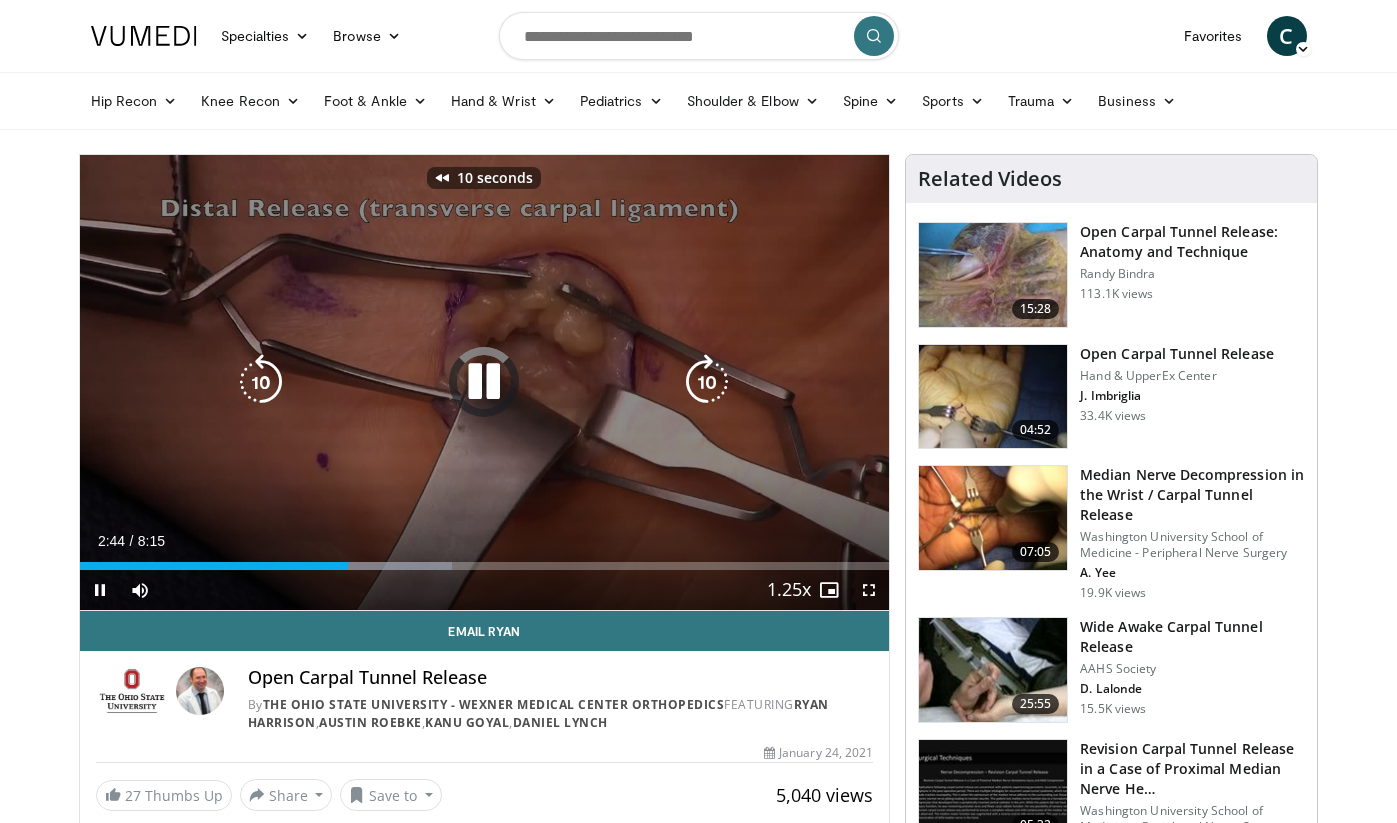 click at bounding box center (261, 382) 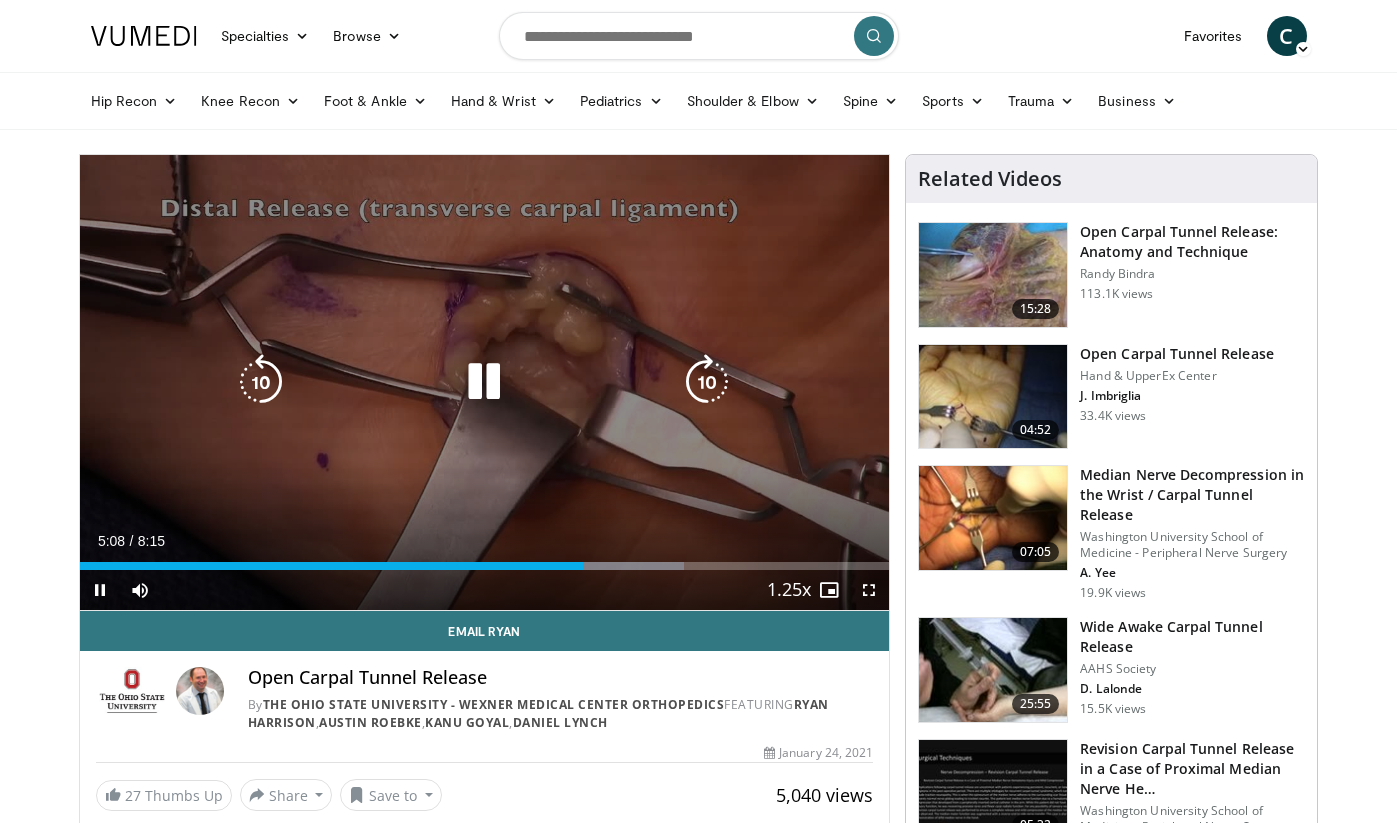 click at bounding box center (484, 382) 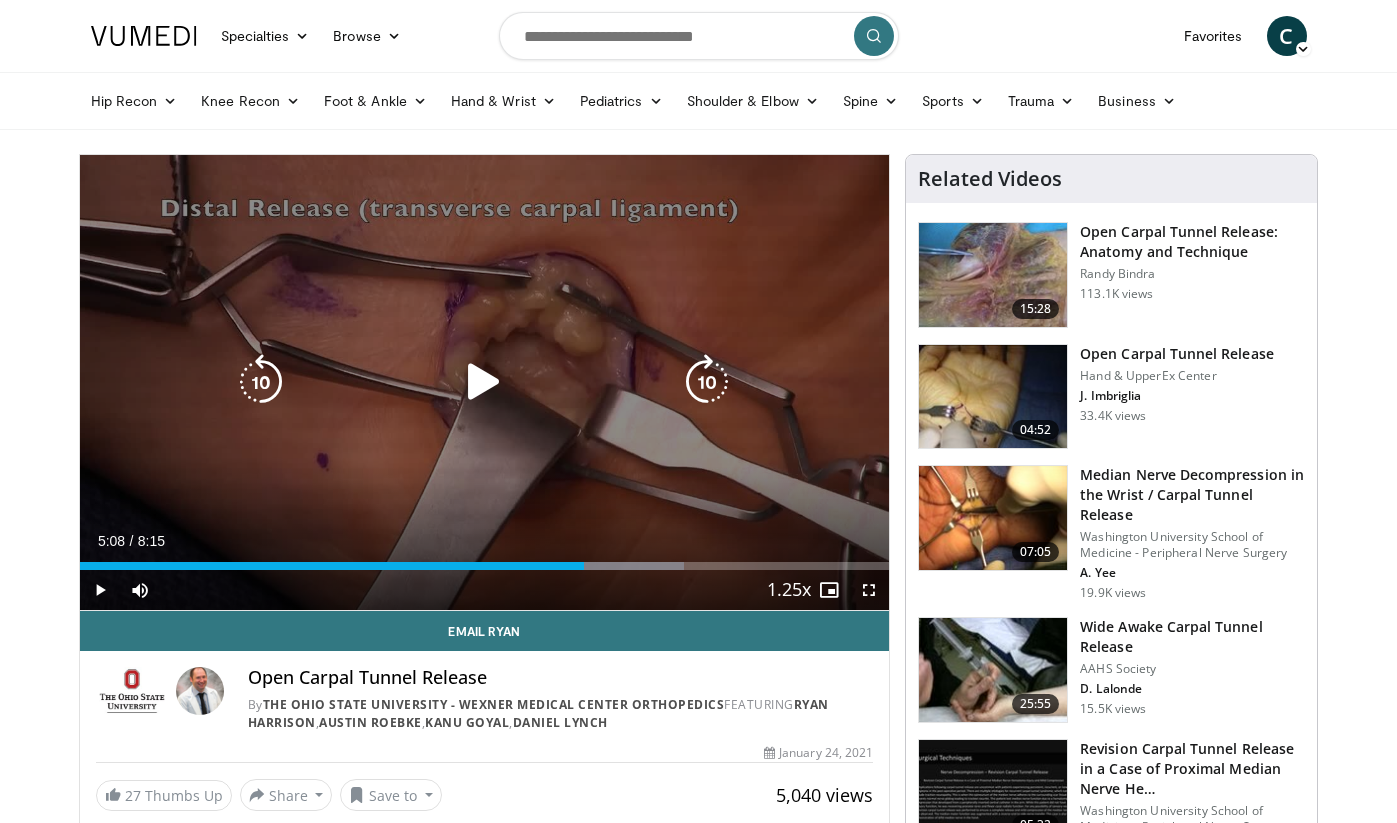 click at bounding box center [484, 382] 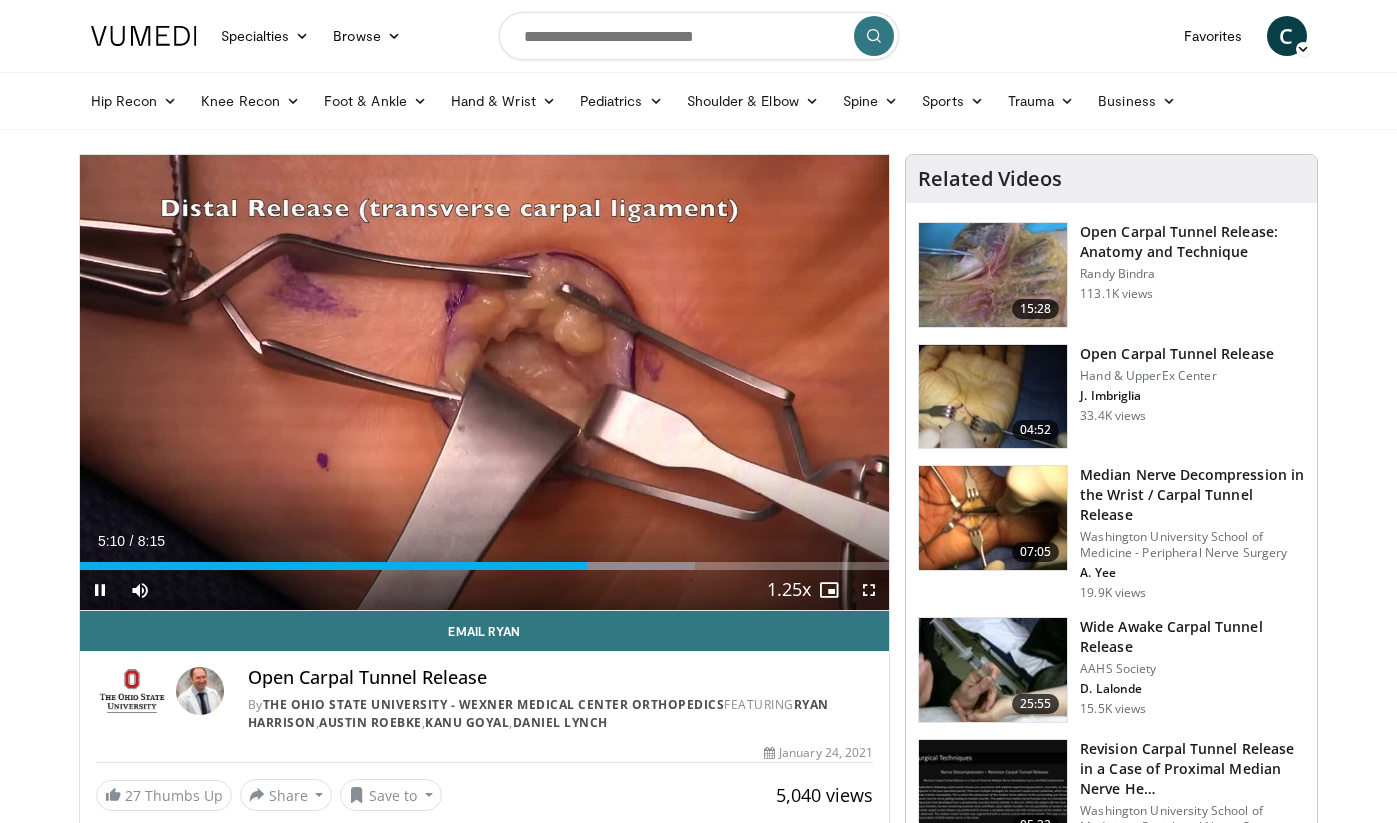 click on "Current Time  5:10 / Duration  8:15 Pause Skip Backward Skip Forward Mute Loaded :  76.01% 5:10 5:19 Stream Type  LIVE Seek to live, currently behind live LIVE   1.25x Playback Rate 0.5x 0.75x 1x 1.25x , selected 1.5x 1.75x 2x Chapters Chapters Descriptions descriptions off , selected Captions captions settings , opens captions settings dialog captions off , selected Audio Track en (Main) , selected Fullscreen Enable picture-in-picture mode" at bounding box center (485, 590) 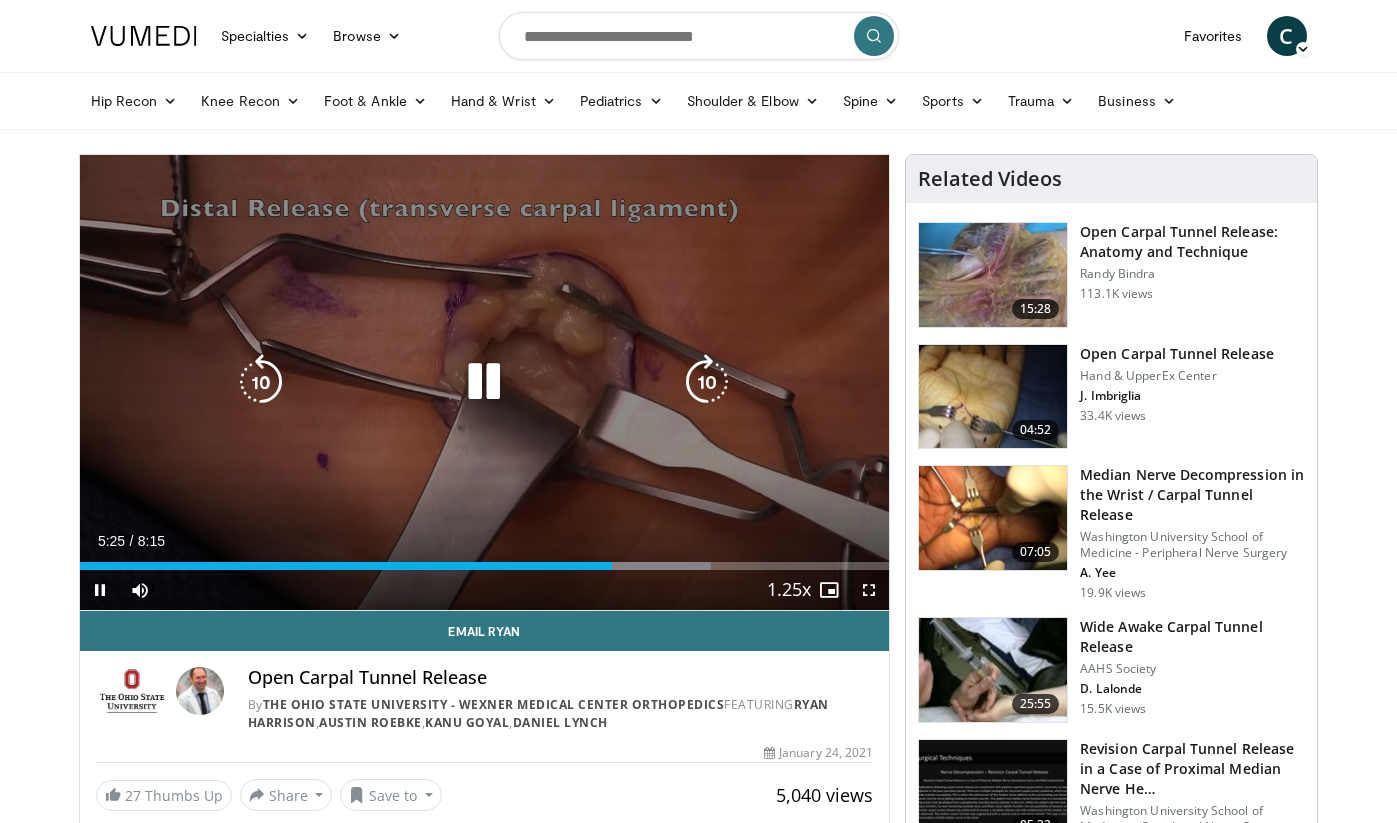 click at bounding box center (484, 382) 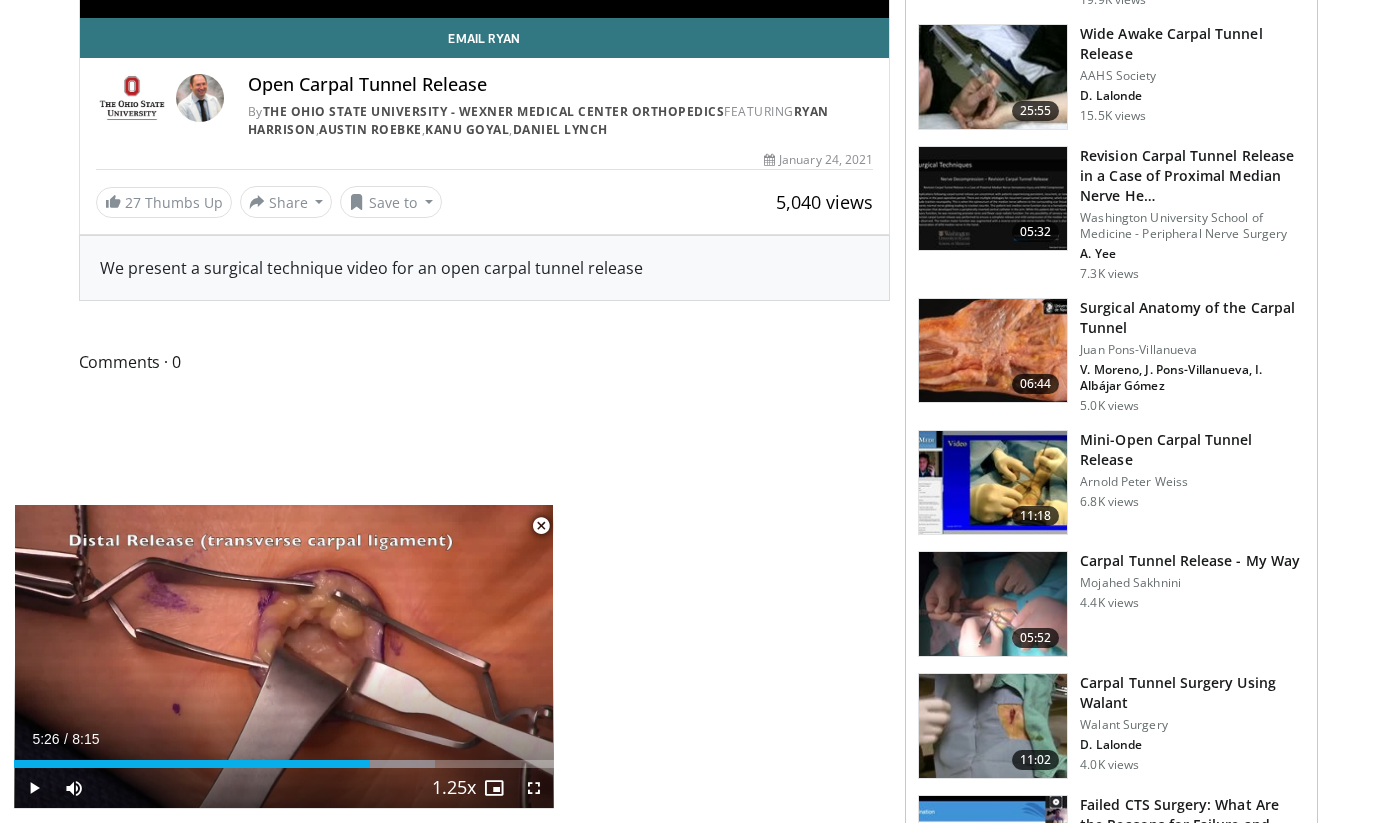 scroll, scrollTop: 602, scrollLeft: 0, axis: vertical 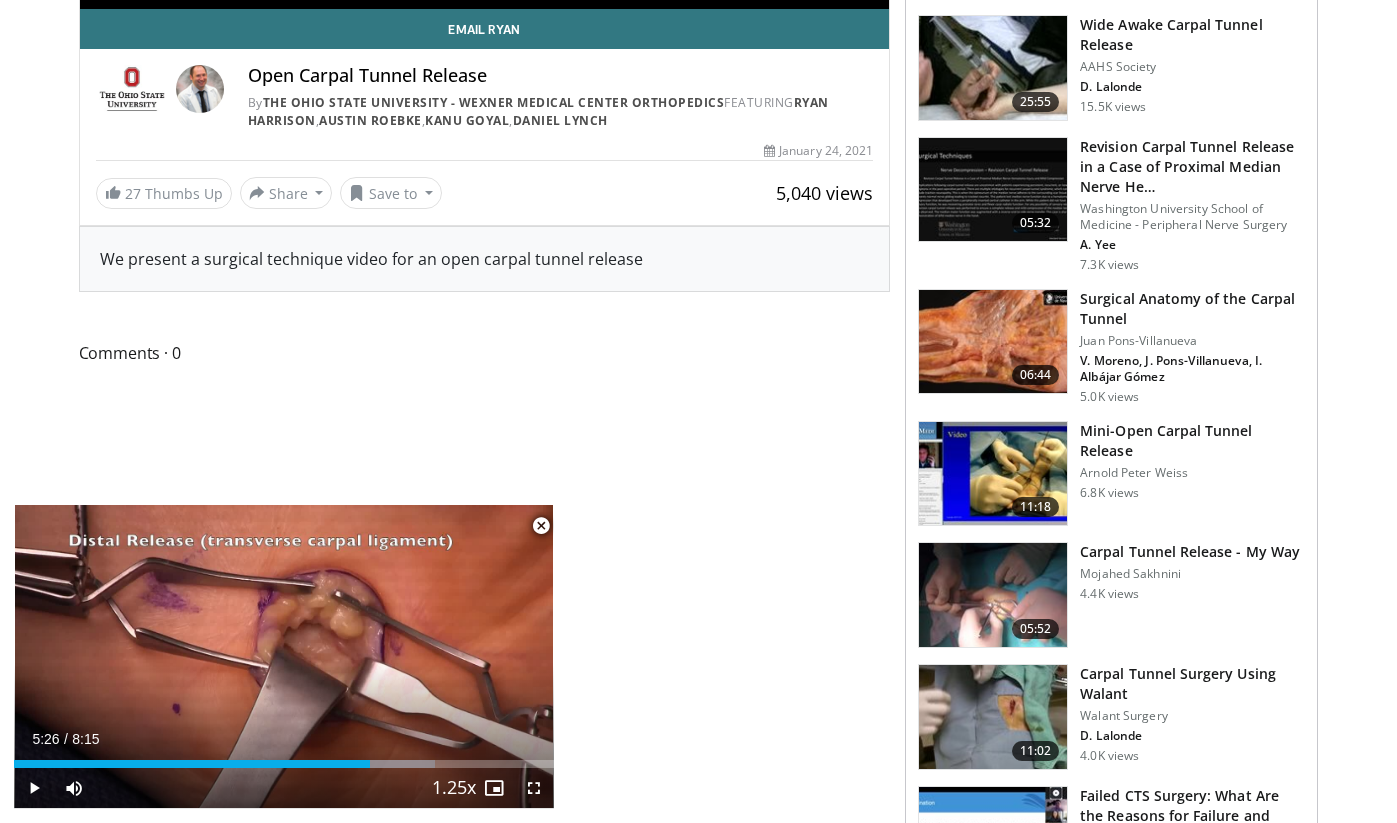 click at bounding box center (541, 526) 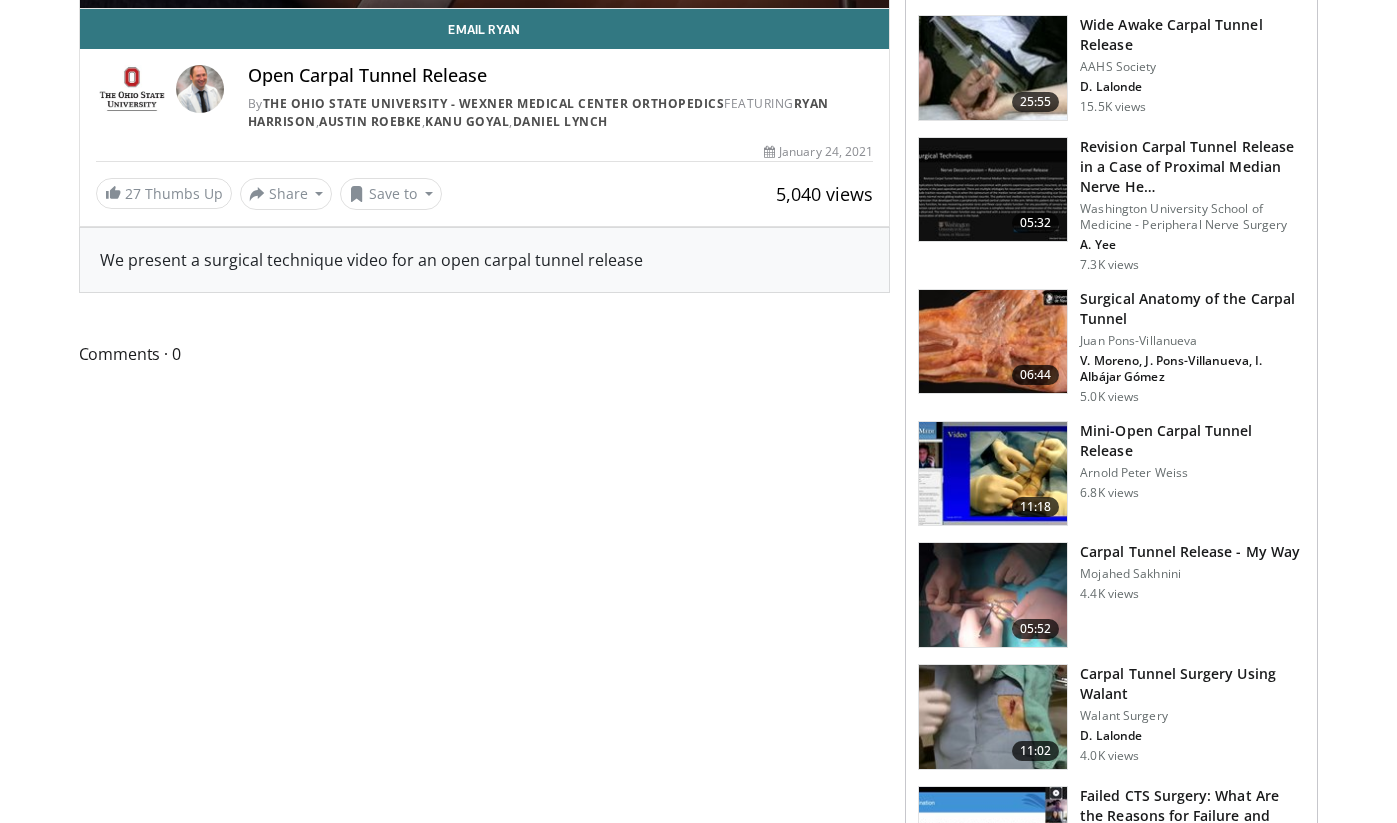 scroll, scrollTop: 0, scrollLeft: 0, axis: both 